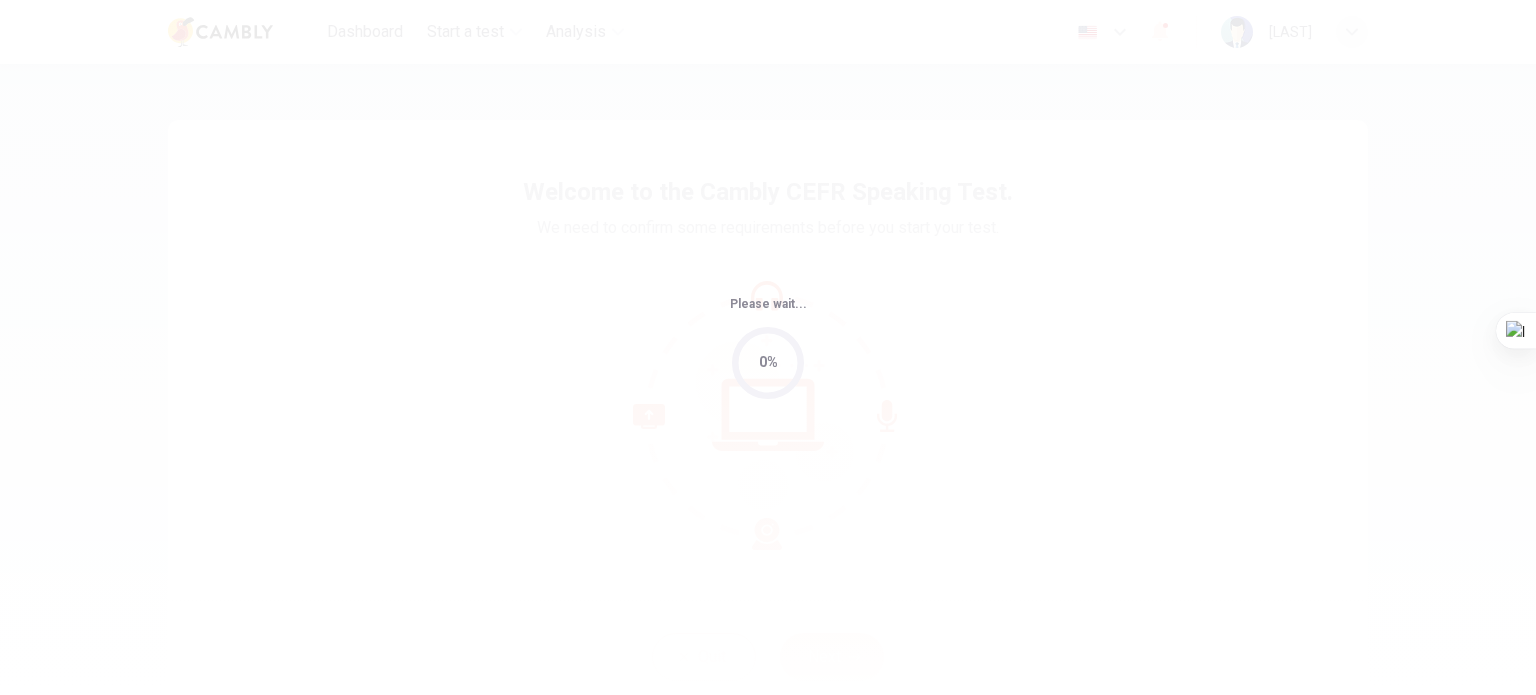 scroll, scrollTop: 0, scrollLeft: 0, axis: both 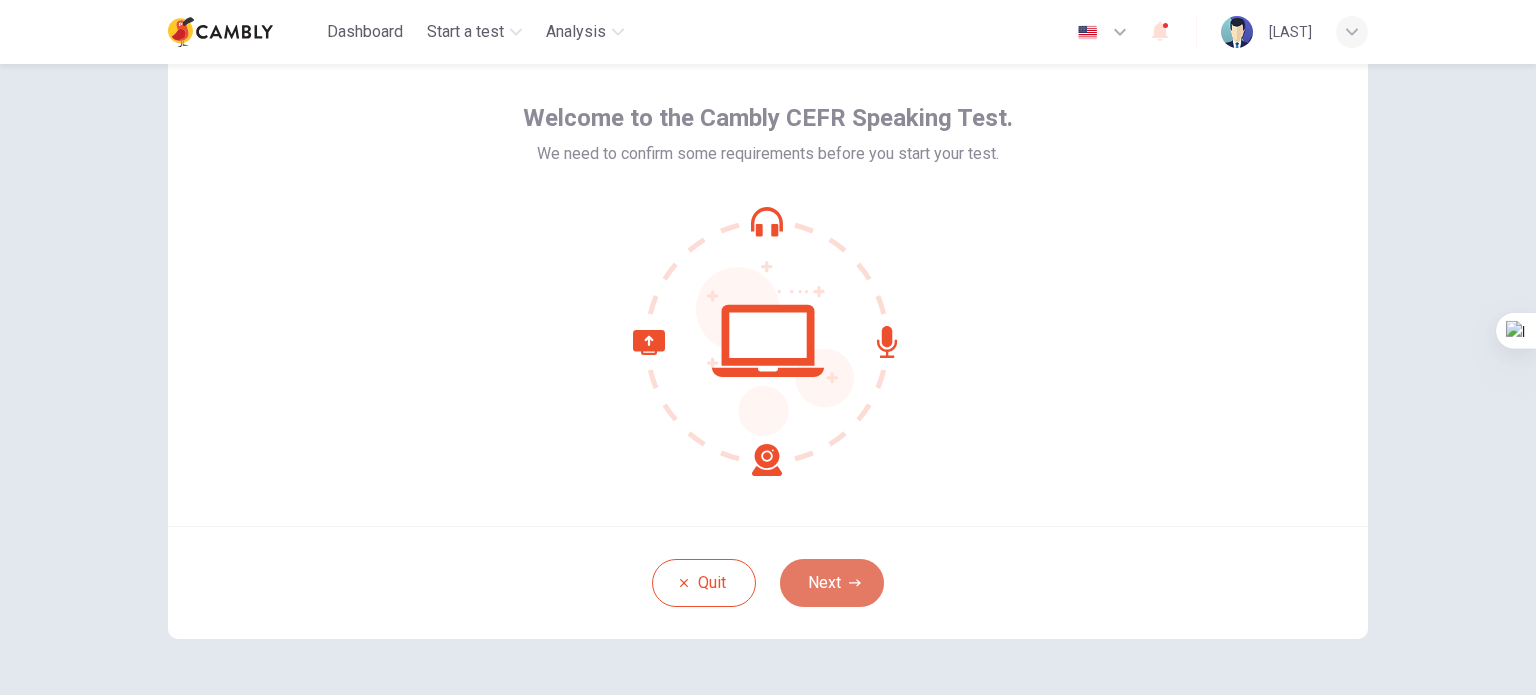 click on "Next" at bounding box center [832, 583] 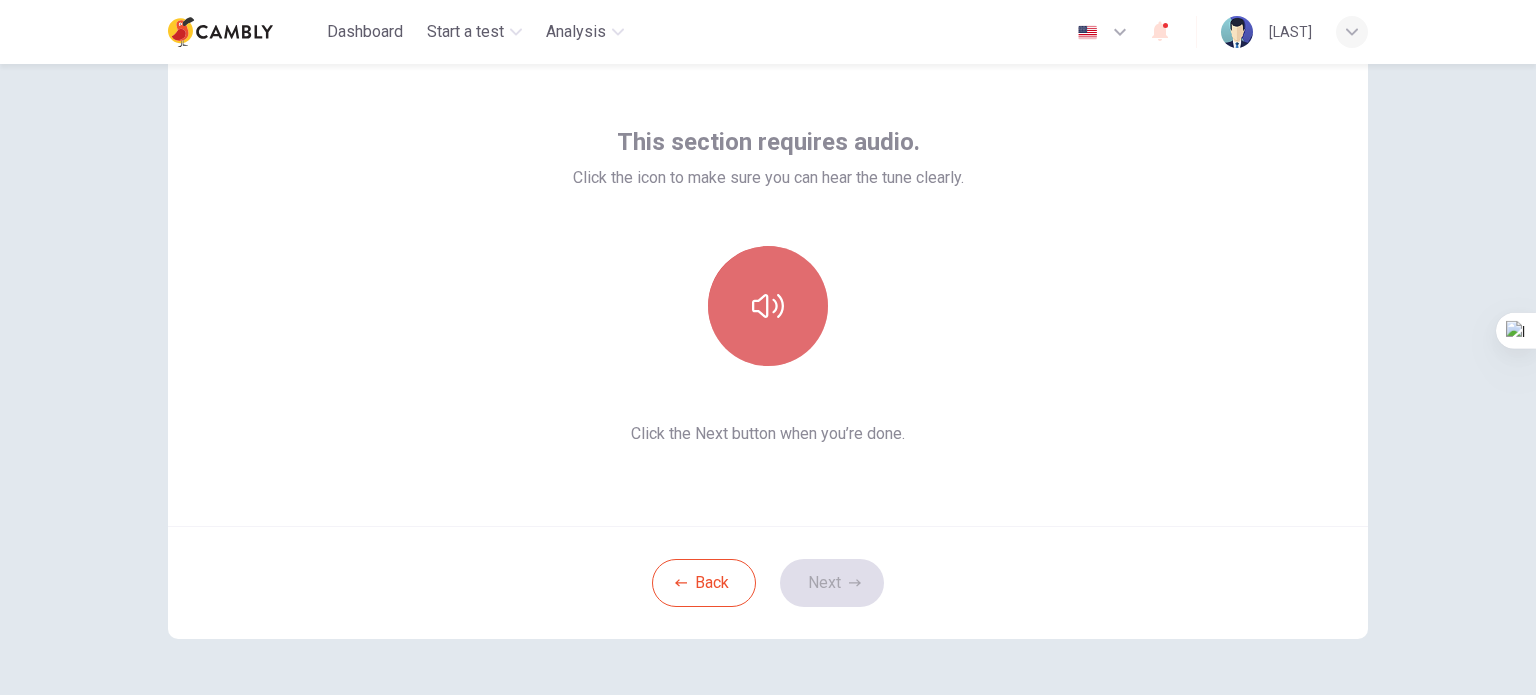 click 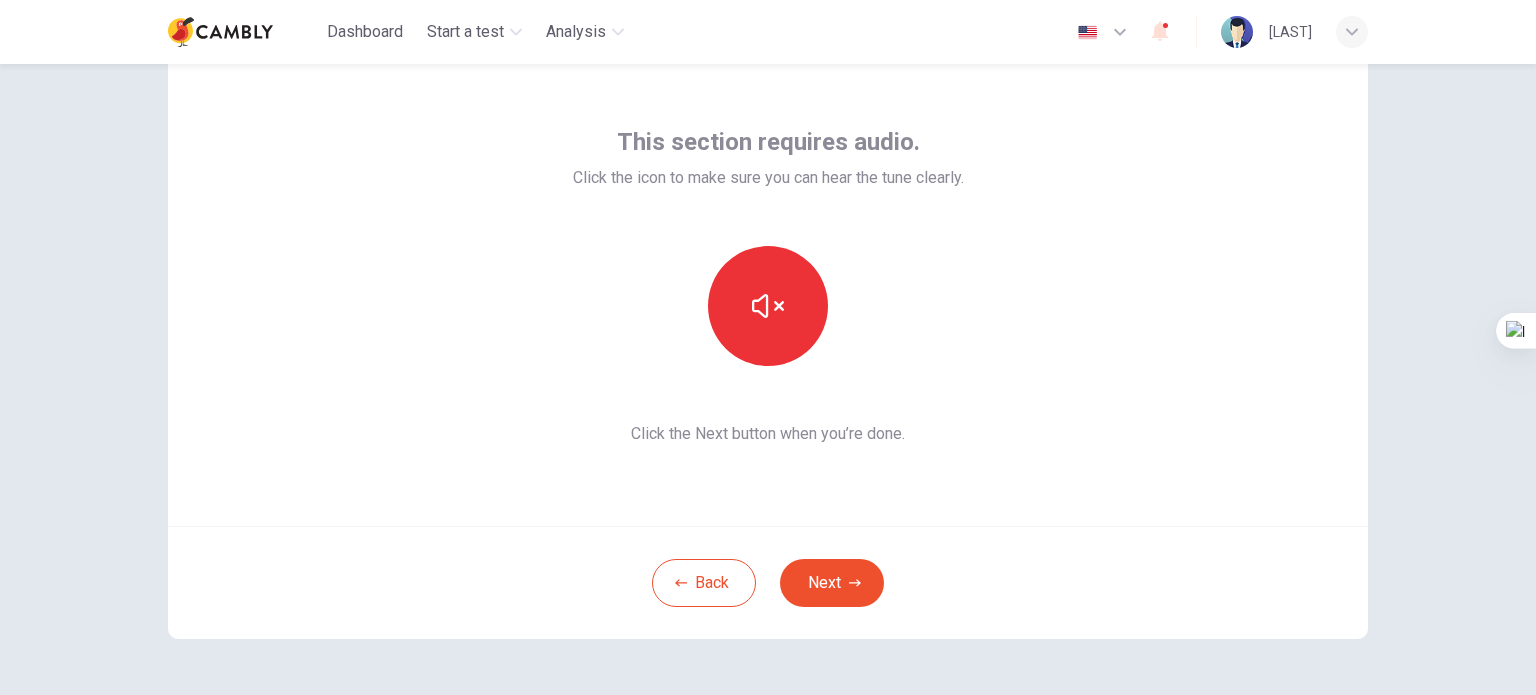 click on "This section requires audio. Click the icon to make sure you can hear the tune clearly. Click the Next button when you’re done." at bounding box center (768, 286) 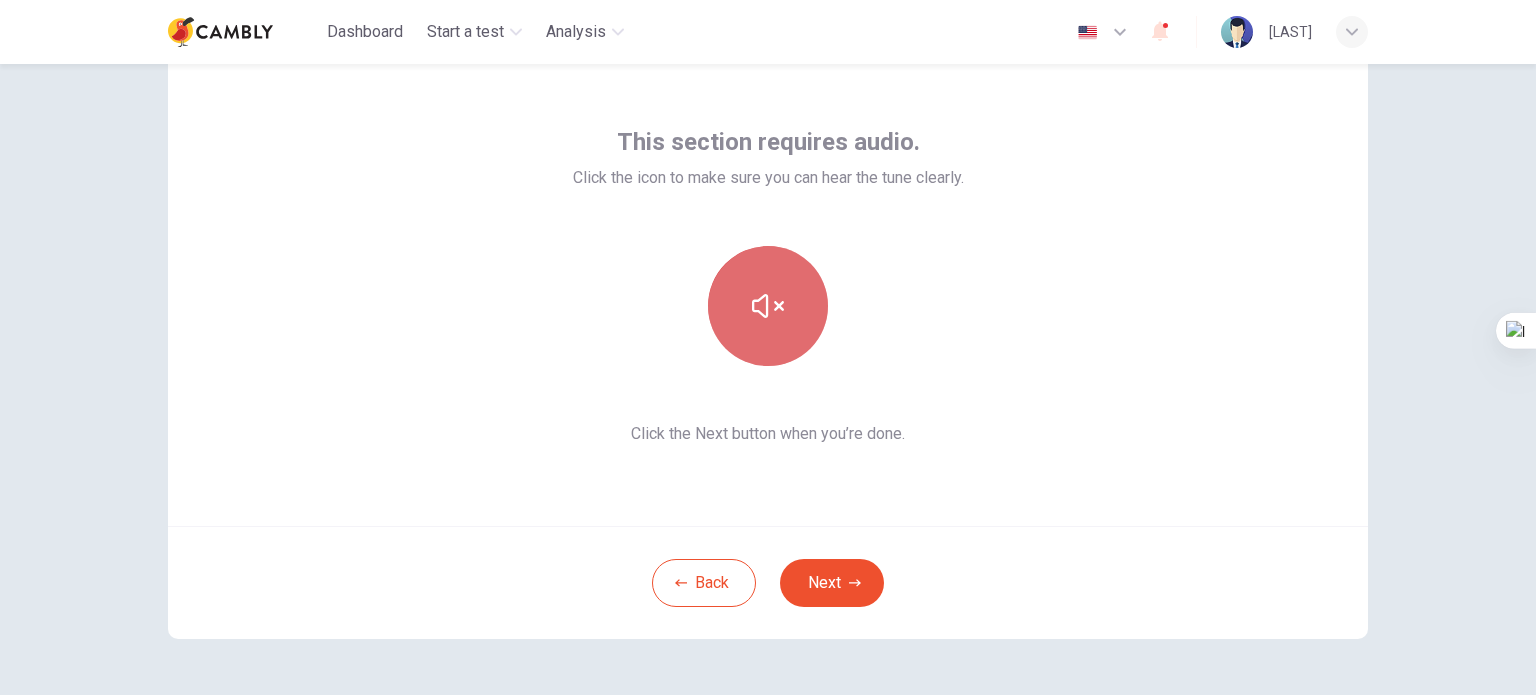 click at bounding box center [768, 306] 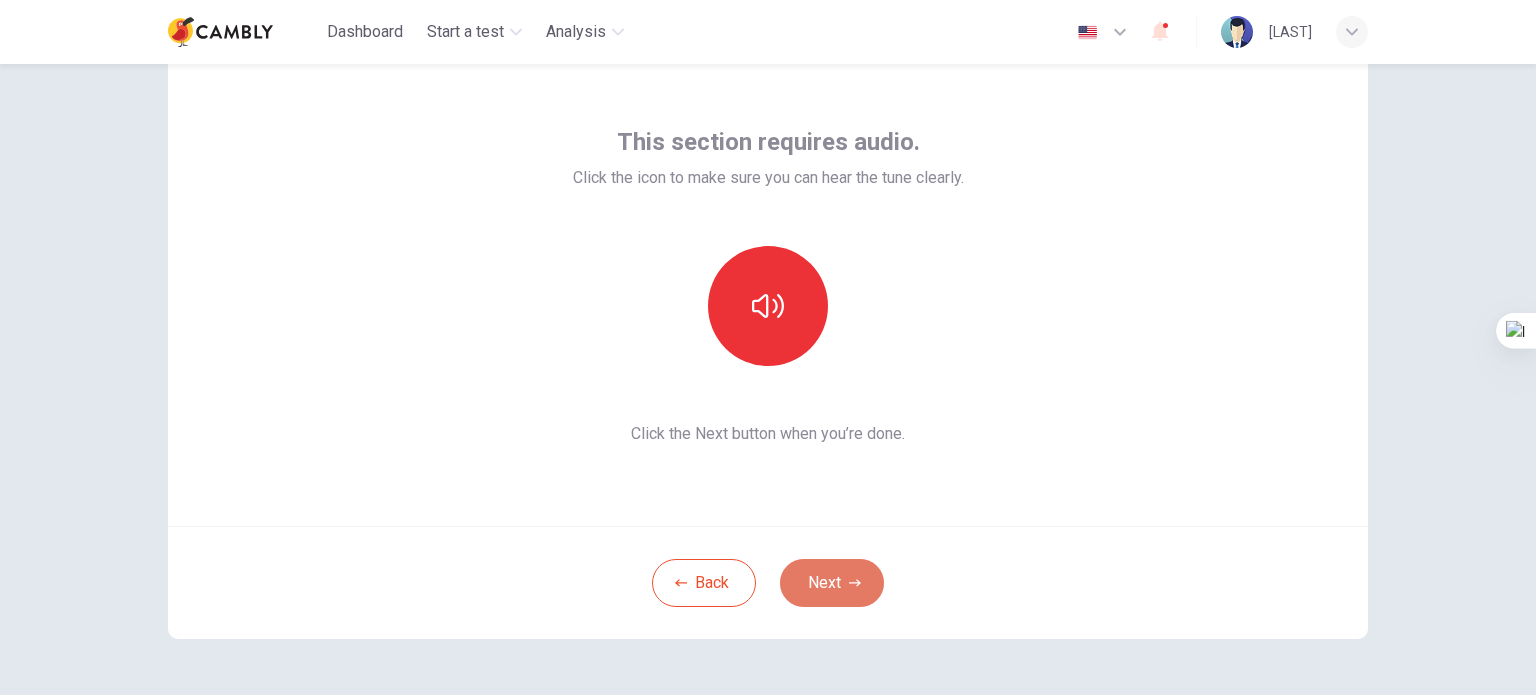 click on "Next" at bounding box center [832, 583] 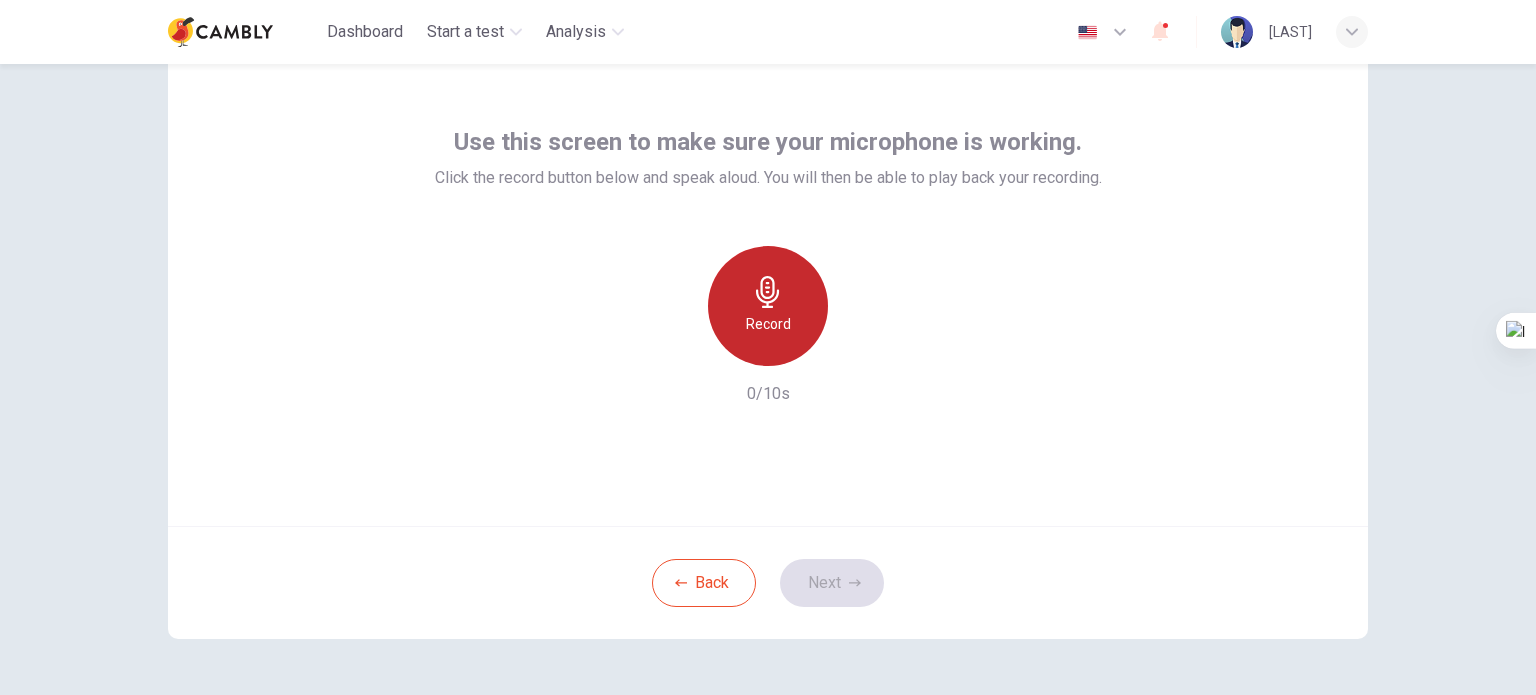 click on "Record" at bounding box center (768, 306) 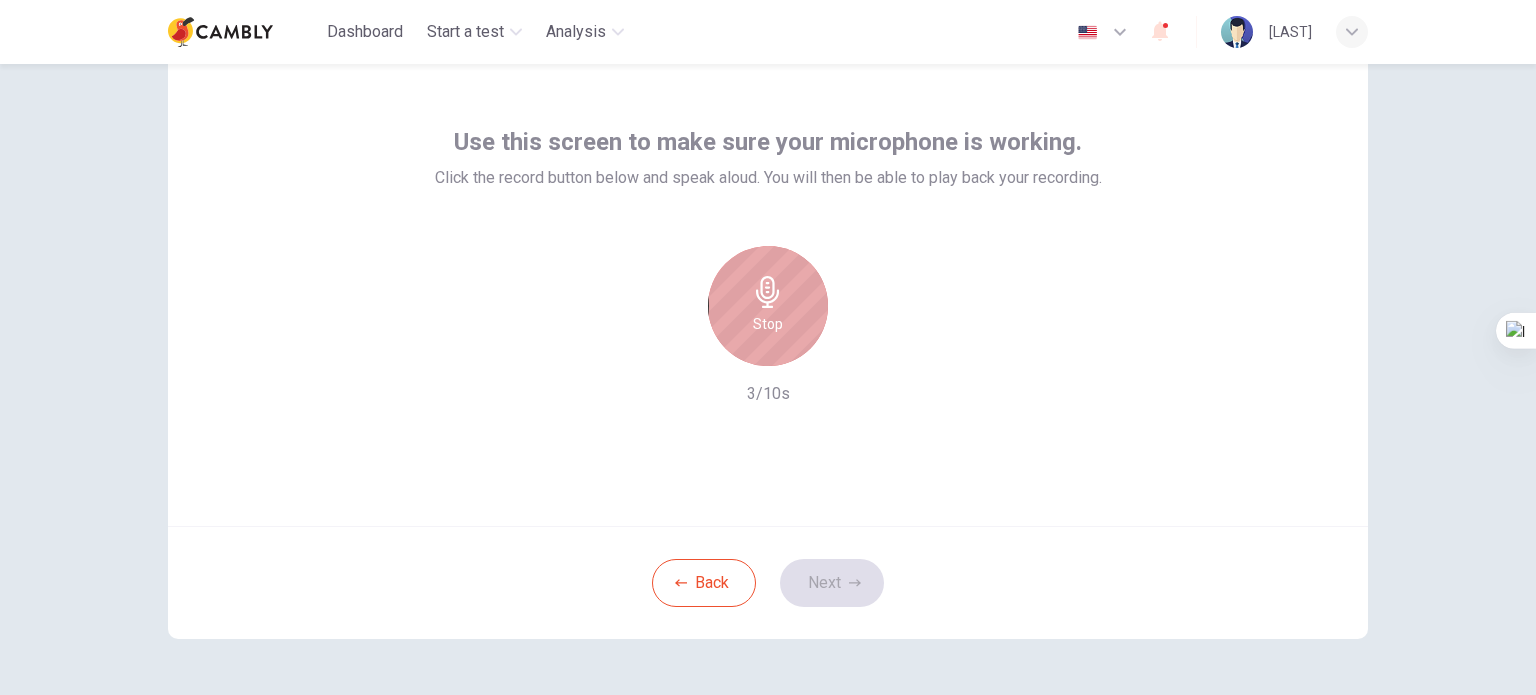 click on "Stop" at bounding box center [768, 306] 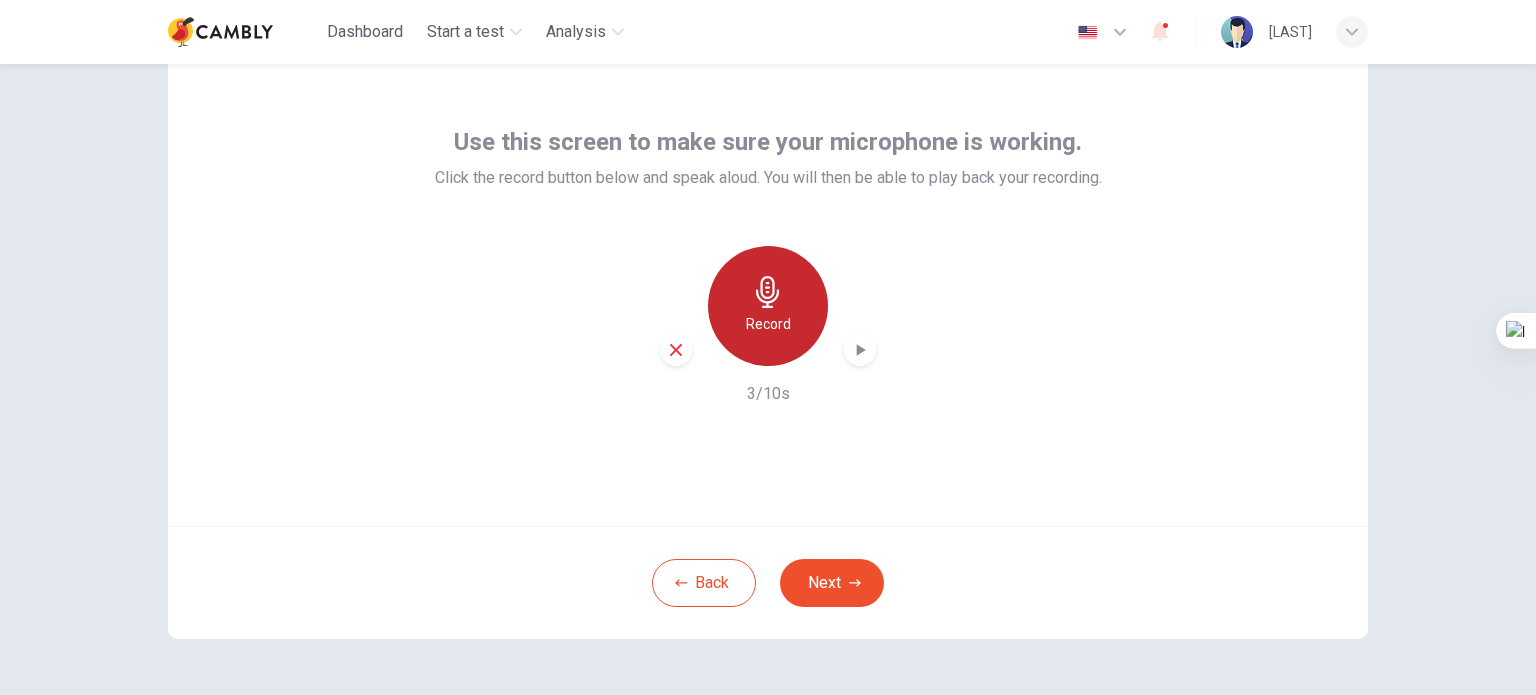 click 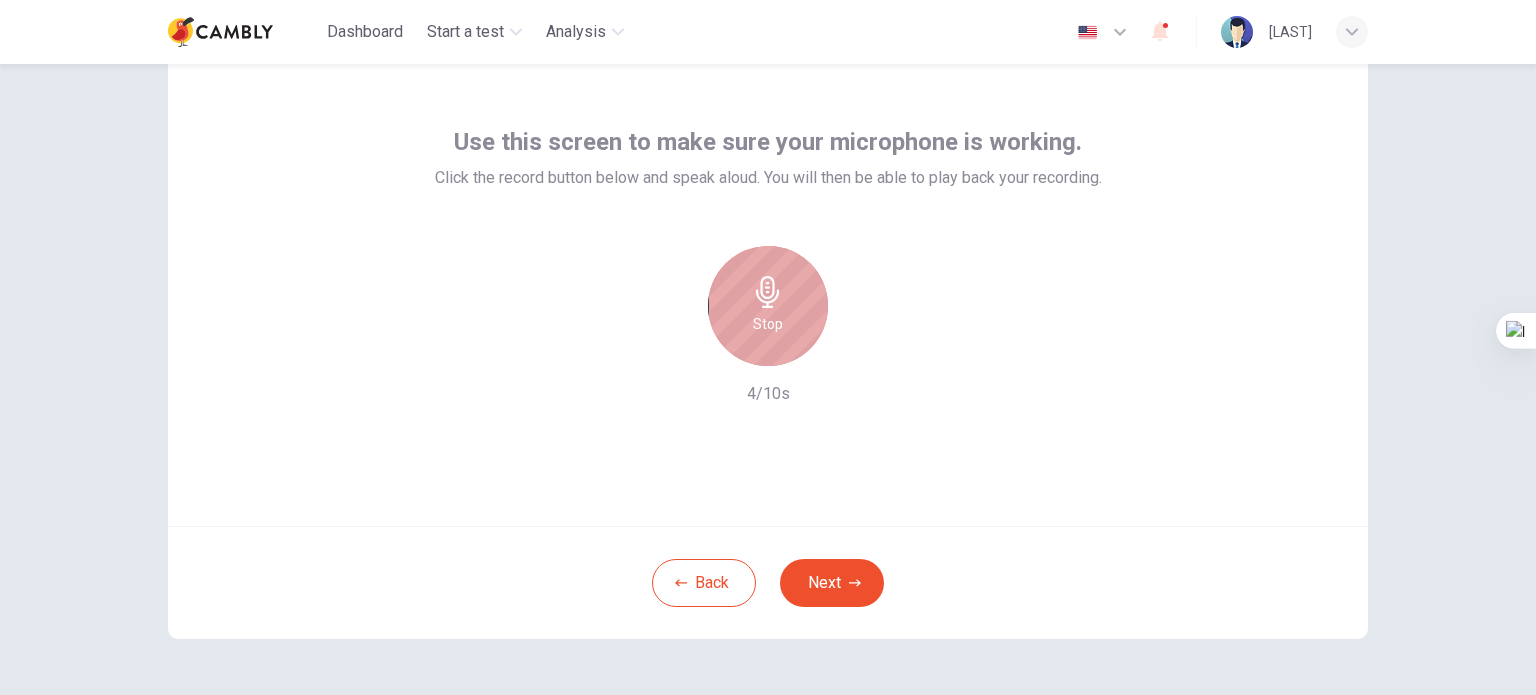 click 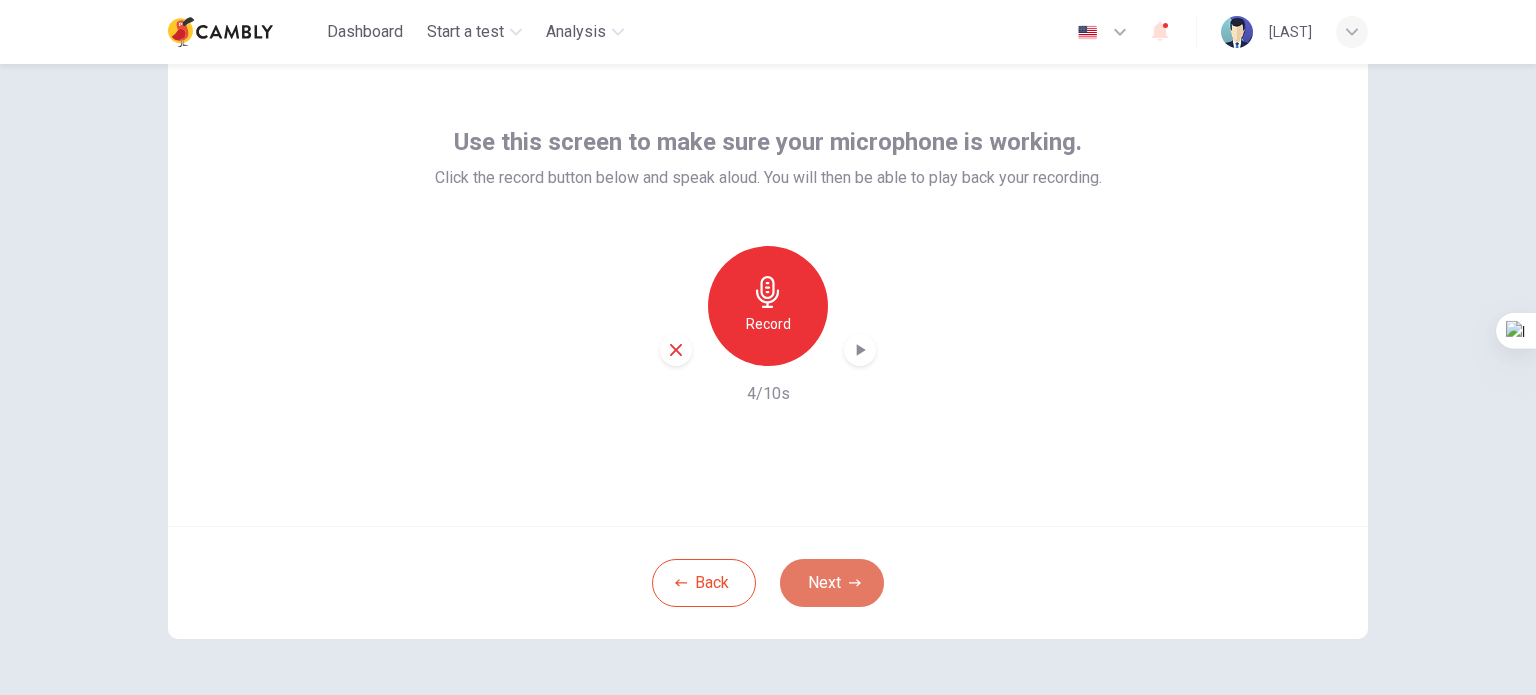 click on "Next" at bounding box center [832, 583] 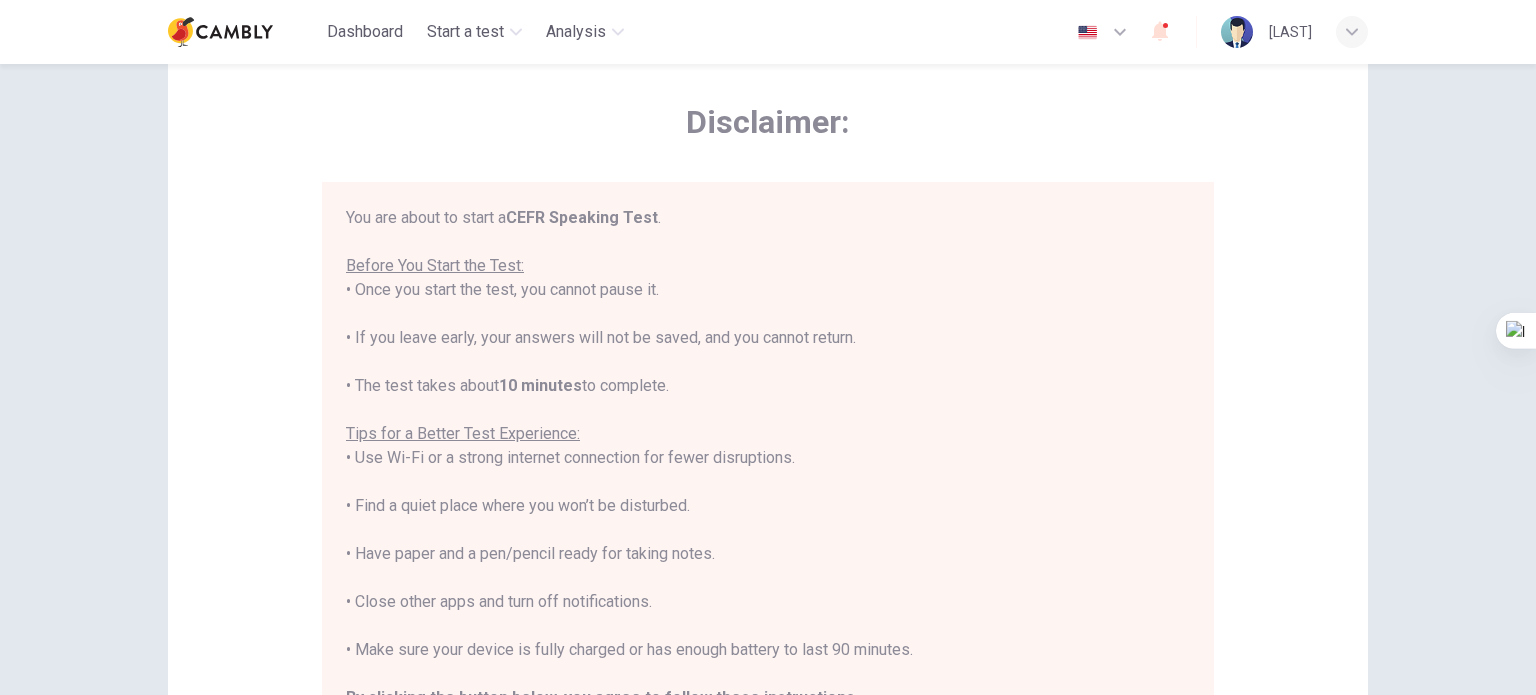 scroll, scrollTop: 23, scrollLeft: 0, axis: vertical 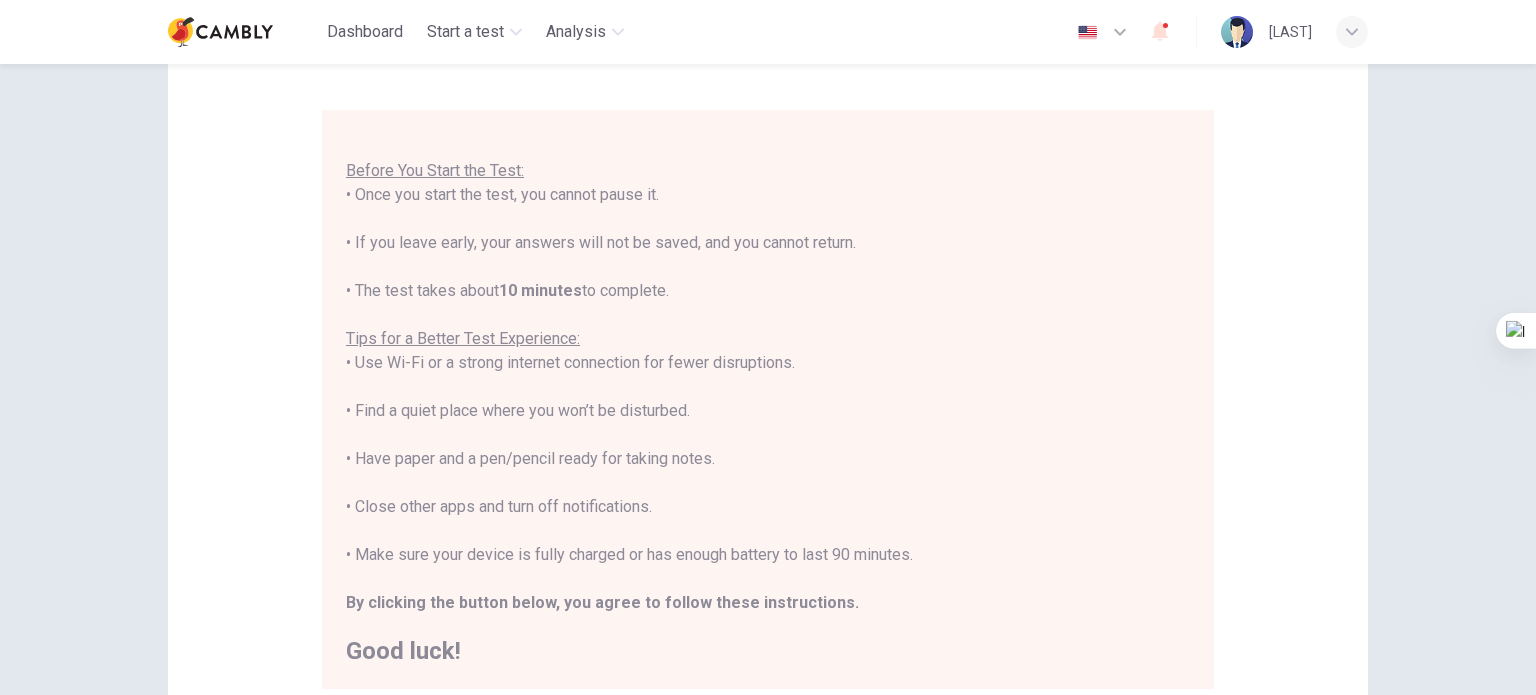 click on "Disclaimer: You are about to start a  CEFR Speaking Test .
Before You Start the Test:
• Once you start the test, you cannot pause it.
• If you leave early, your answers will not be saved, and you cannot return.
• The test takes about  [TIME]  to complete.
Tips for a Better Test Experience:
• Use Wi-Fi or a strong internet connection for fewer disruptions.
• Find a quiet place where you won’t be disturbed.
• Have paper and a pen/pencil ready for taking notes.
• Close other apps and turn off notifications.
• Make sure your device is fully charged or has enough battery to last 90 minutes.
By clicking the button below, you agree to follow these instructions.
Good luck!" at bounding box center (768, 359) 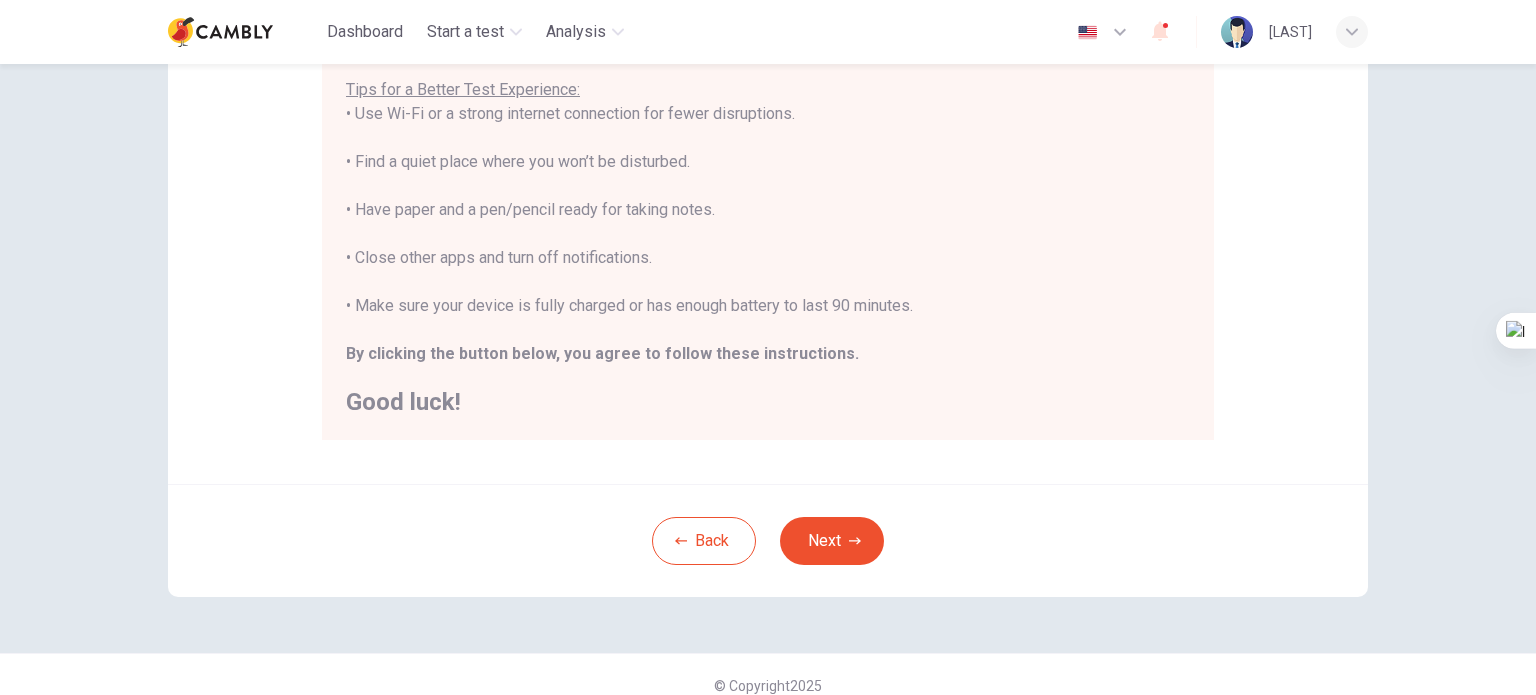 scroll, scrollTop: 416, scrollLeft: 0, axis: vertical 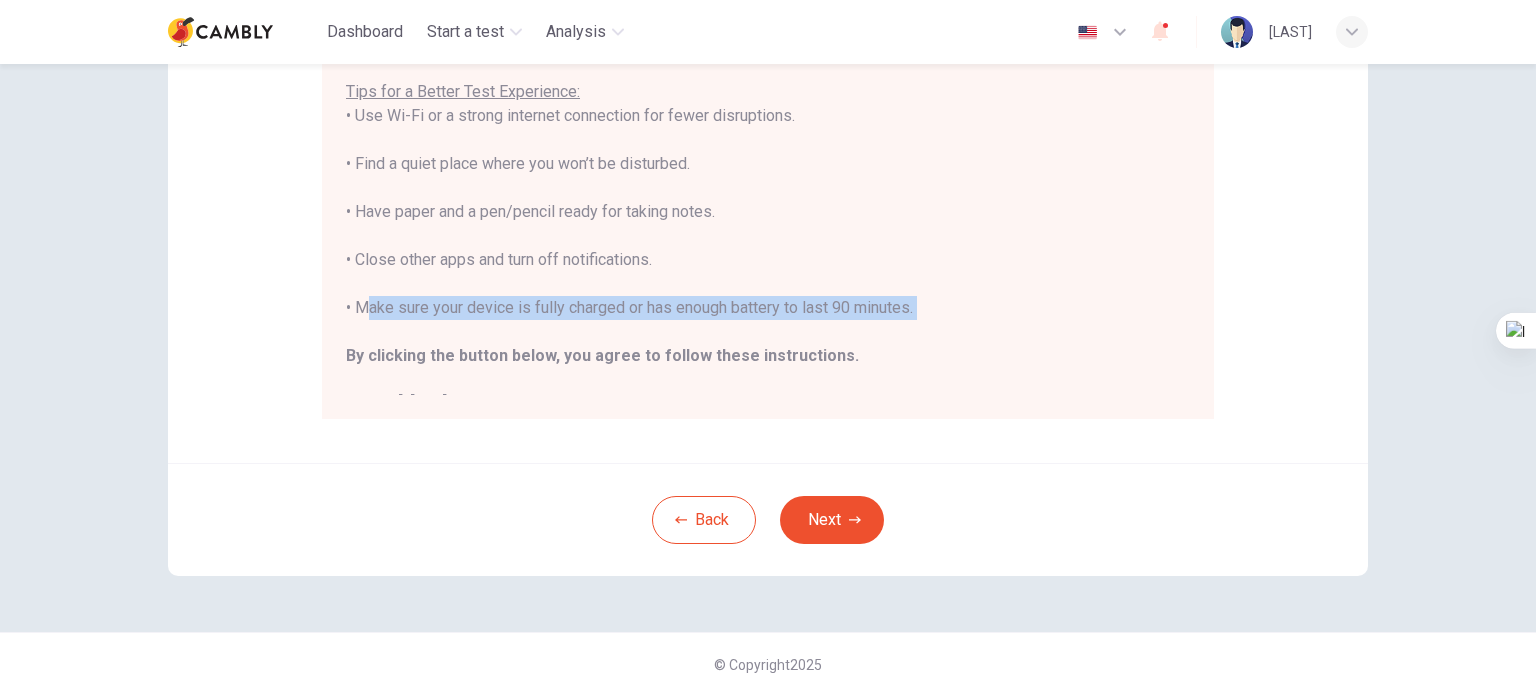 drag, startPoint x: 355, startPoint y: 303, endPoint x: 728, endPoint y: 329, distance: 373.90506 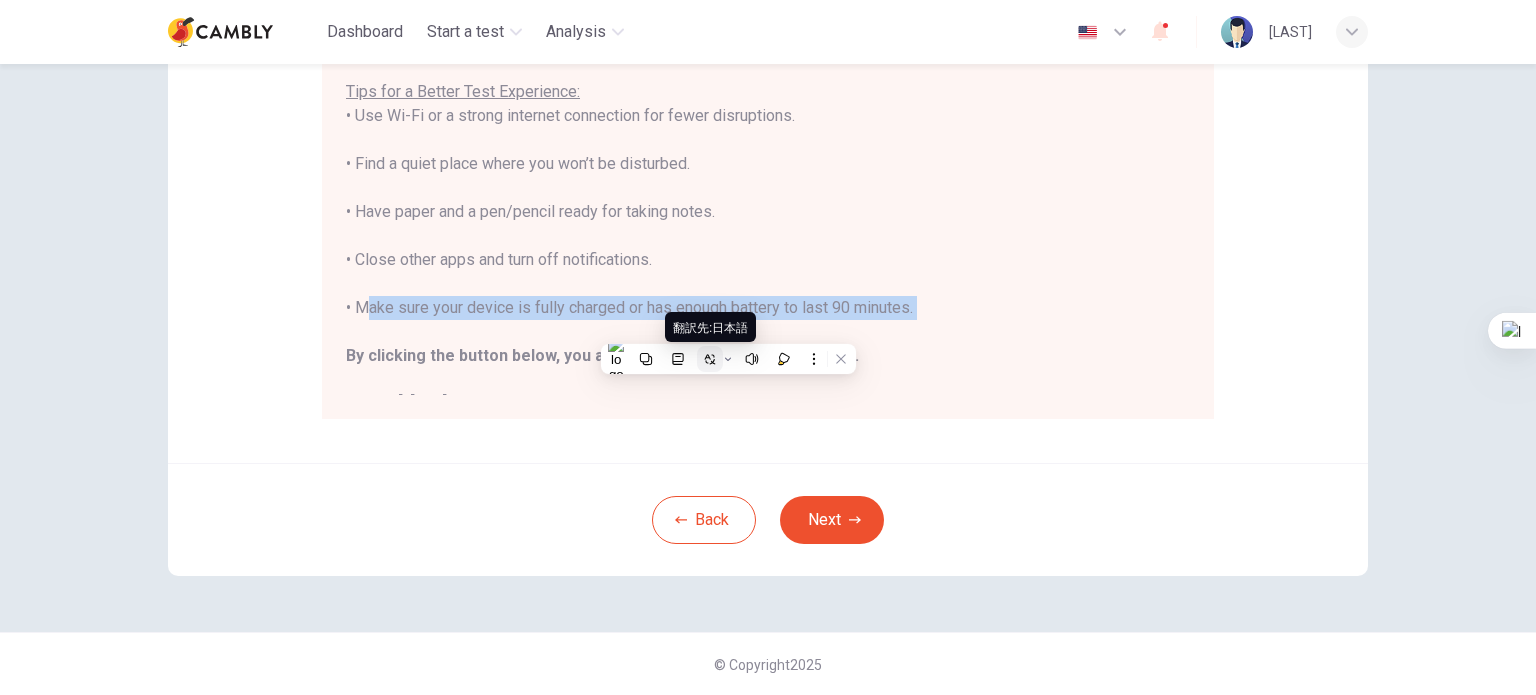 click 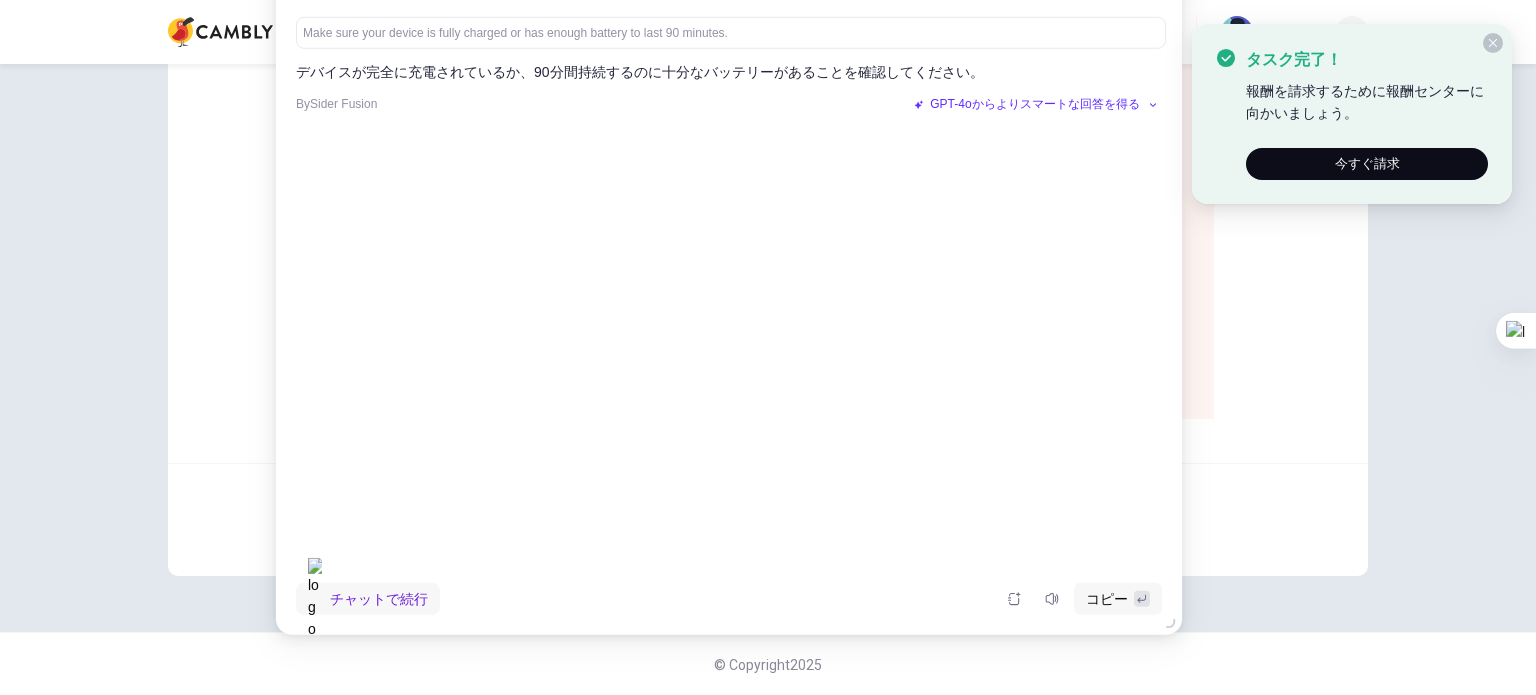 drag, startPoint x: 995, startPoint y: 64, endPoint x: 1484, endPoint y: 40, distance: 489.5886 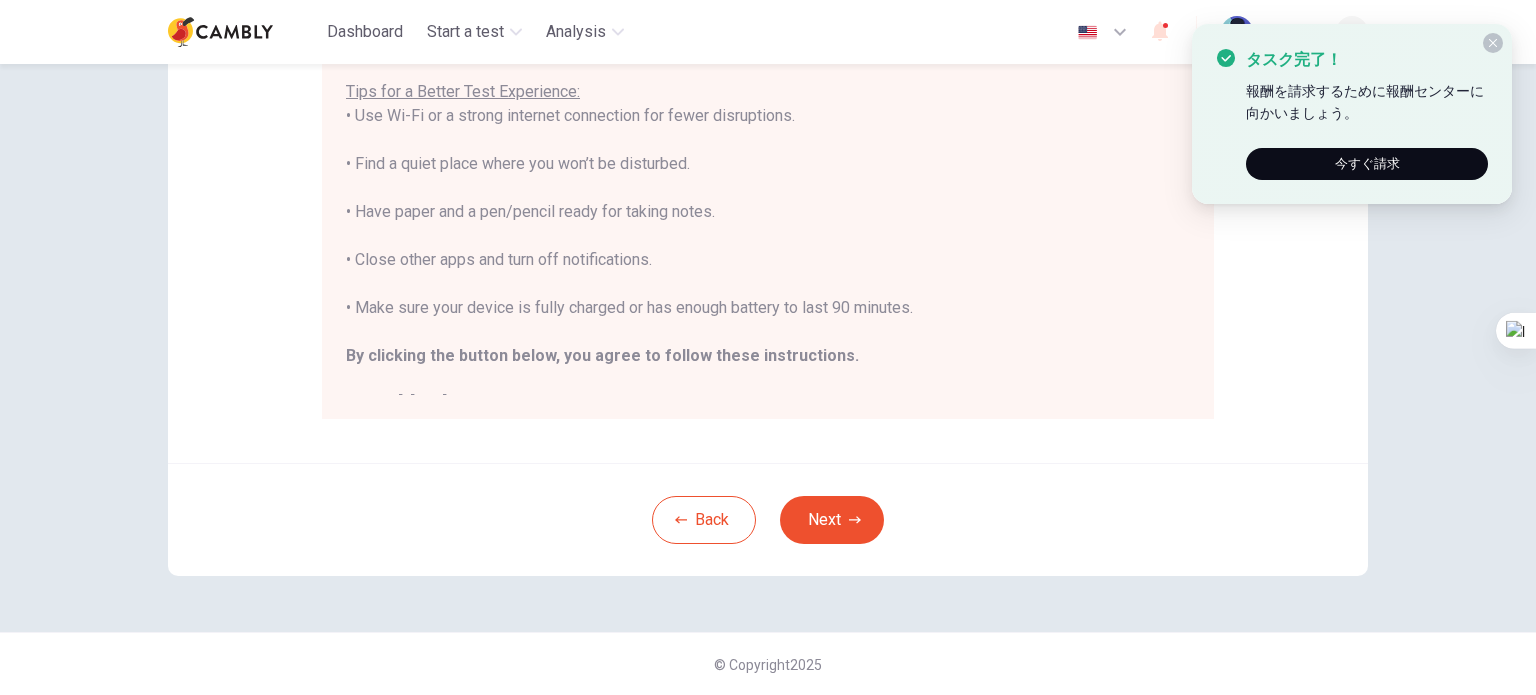 click at bounding box center (1493, 43) 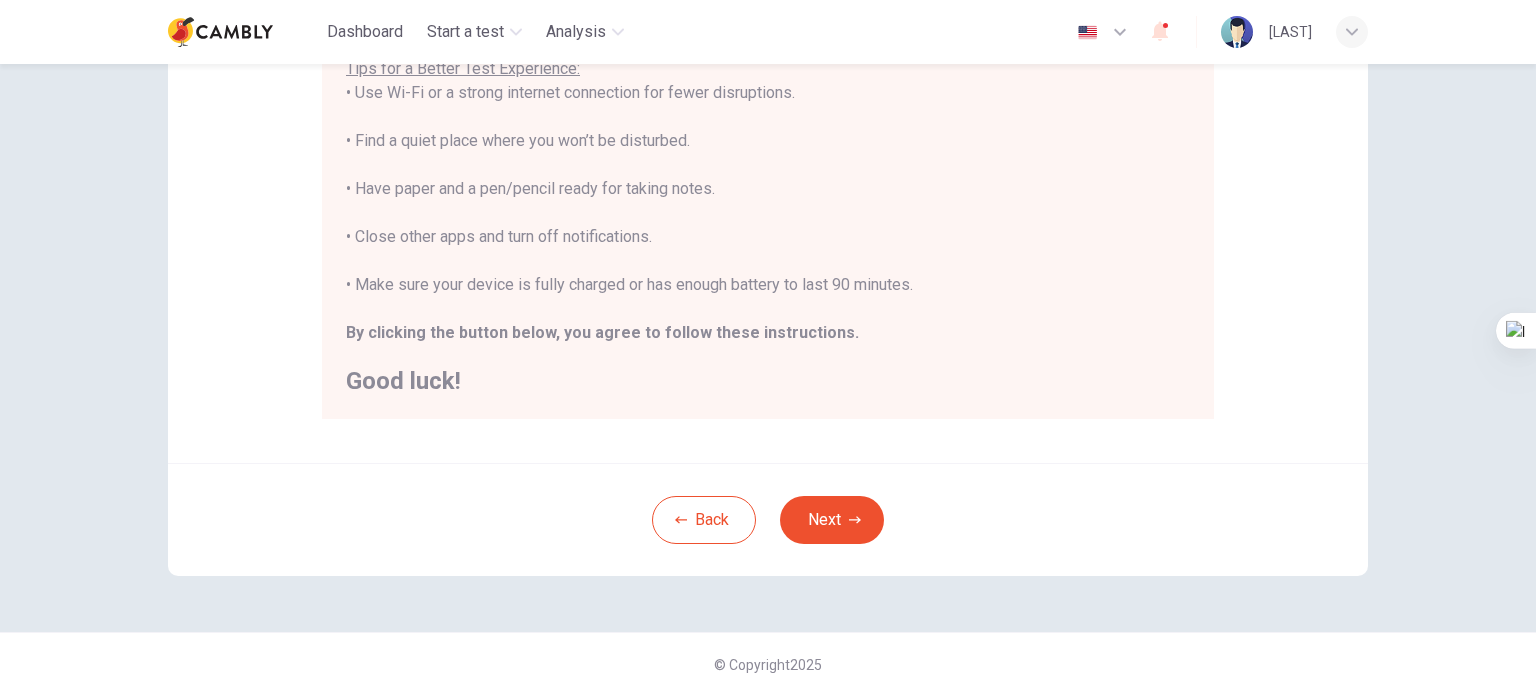 scroll, scrollTop: 0, scrollLeft: 0, axis: both 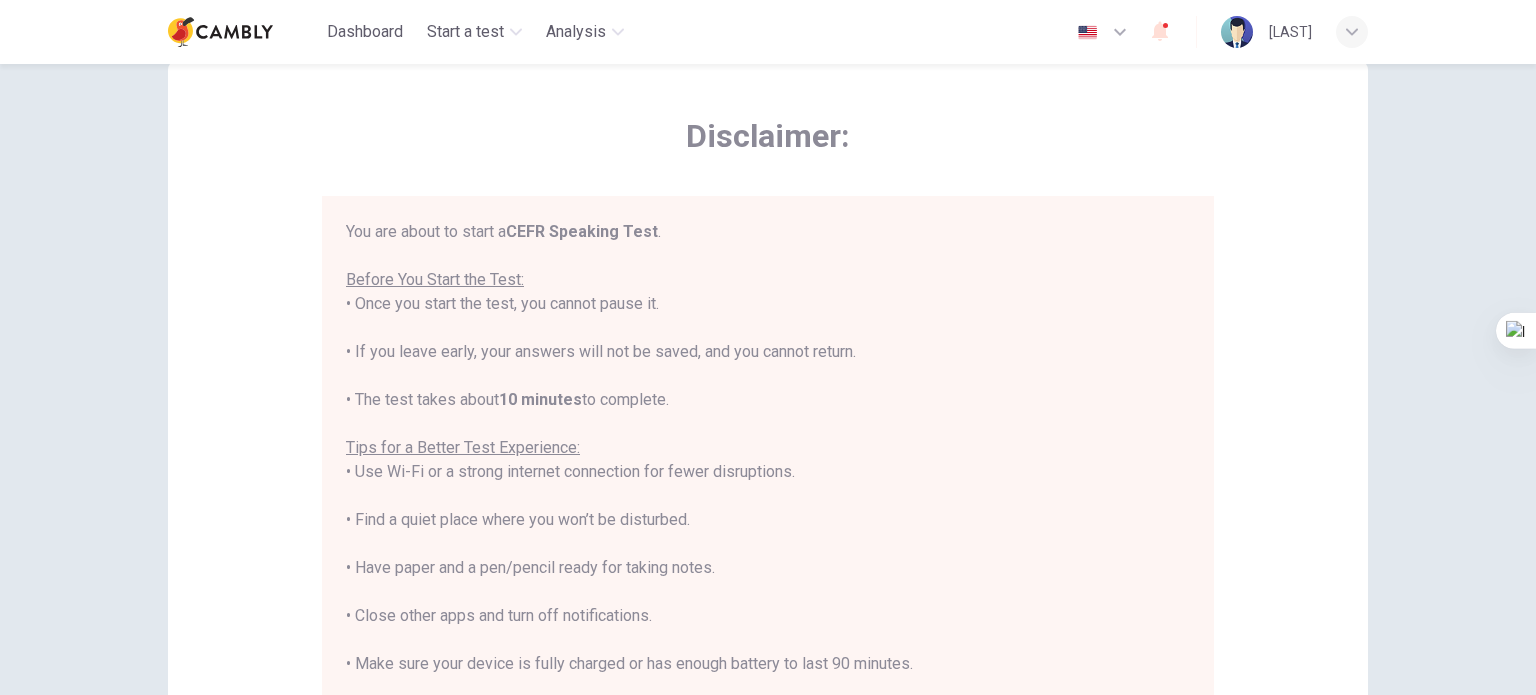 drag, startPoint x: 348, startPoint y: 397, endPoint x: 695, endPoint y: 394, distance: 347.01297 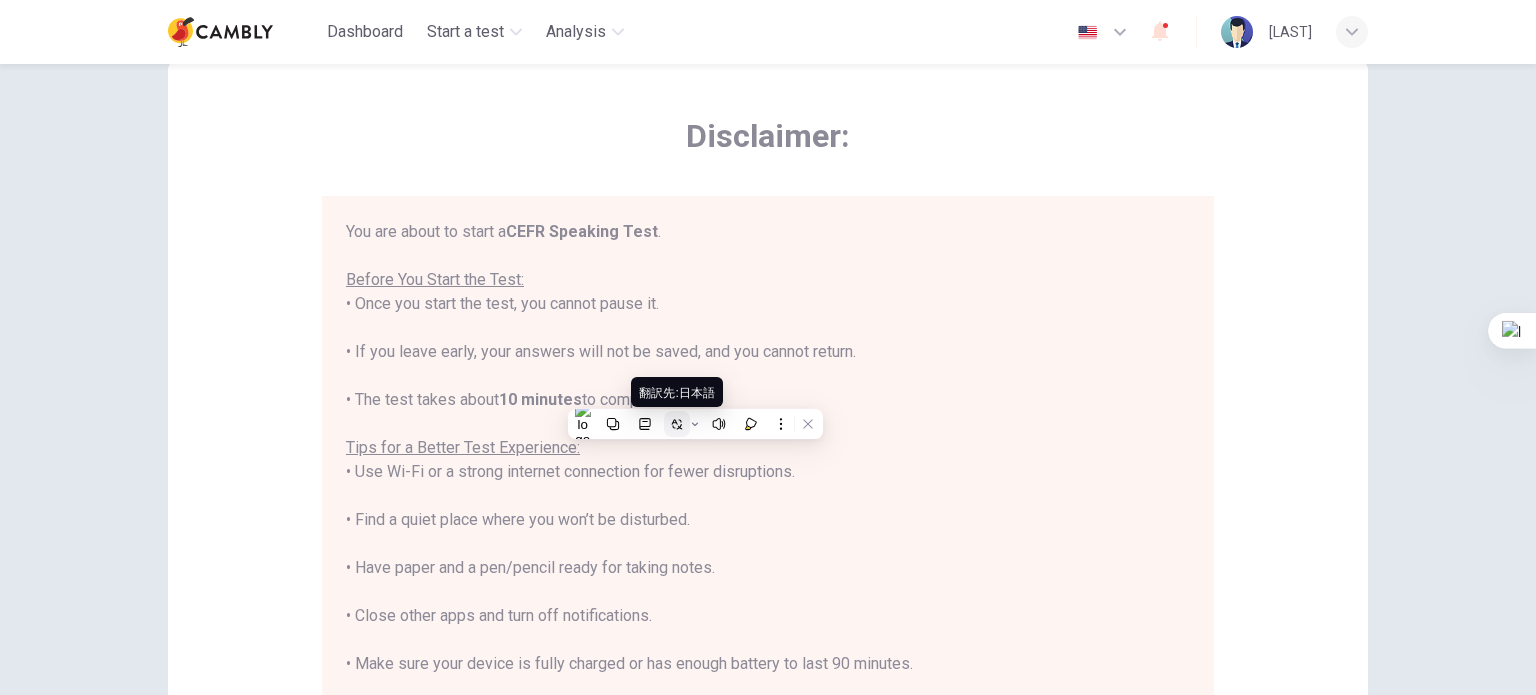 click 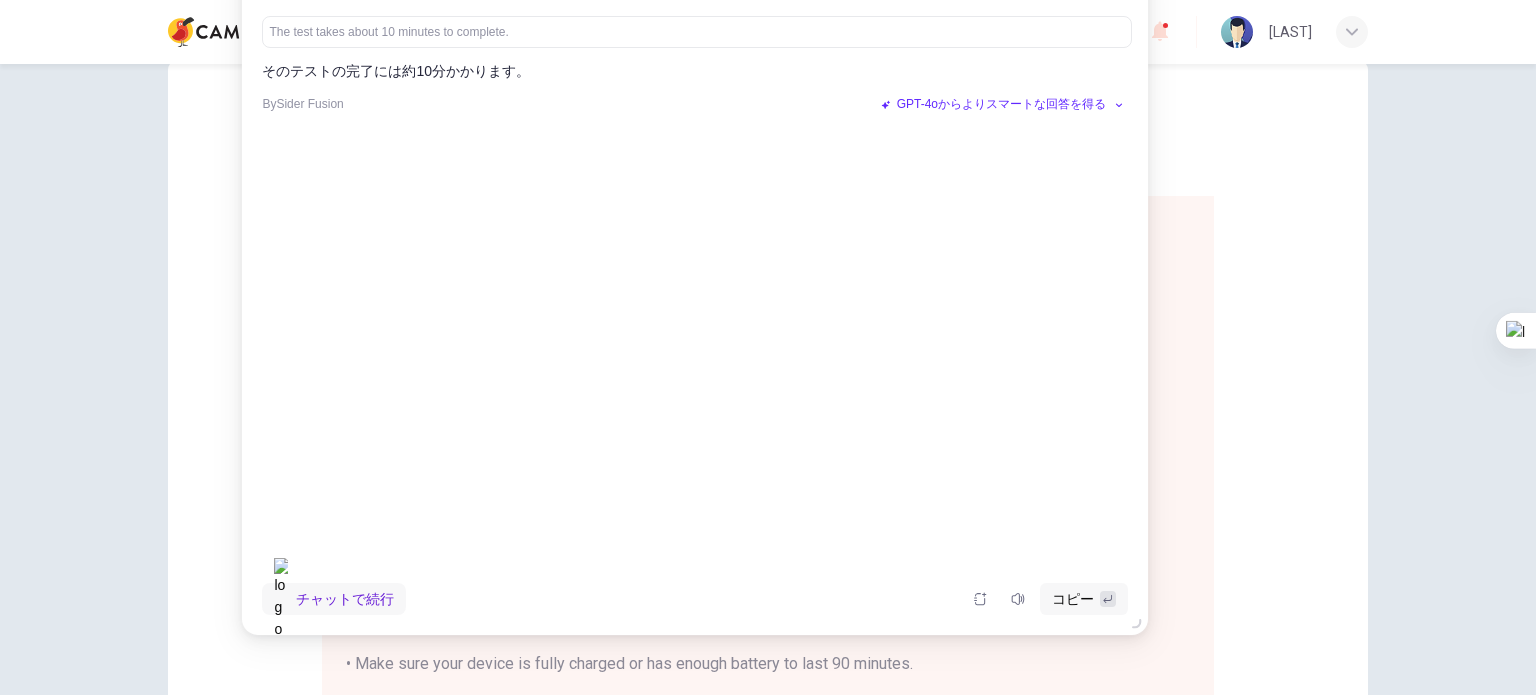 click on "Disclaimer: You are about to start a  CEFR Speaking Test .
Before You Start the Test:
• Once you start the test, you cannot pause it.
• If you leave early, your answers will not be saved, and you cannot return.
• The test takes about  [TIME]  to complete.
Tips for a Better Test Experience:
• Use Wi-Fi or a strong internet connection for fewer disruptions.
• Find a quiet place where you won’t be disturbed.
• Have paper and a pen/pencil ready for taking notes.
• Close other apps and turn off notifications.
• Make sure your device is fully charged or has enough battery to last 90 minutes.
By clicking the button below, you agree to follow these instructions.
Good luck! Back Next © Copyright  2025" at bounding box center (768, 379) 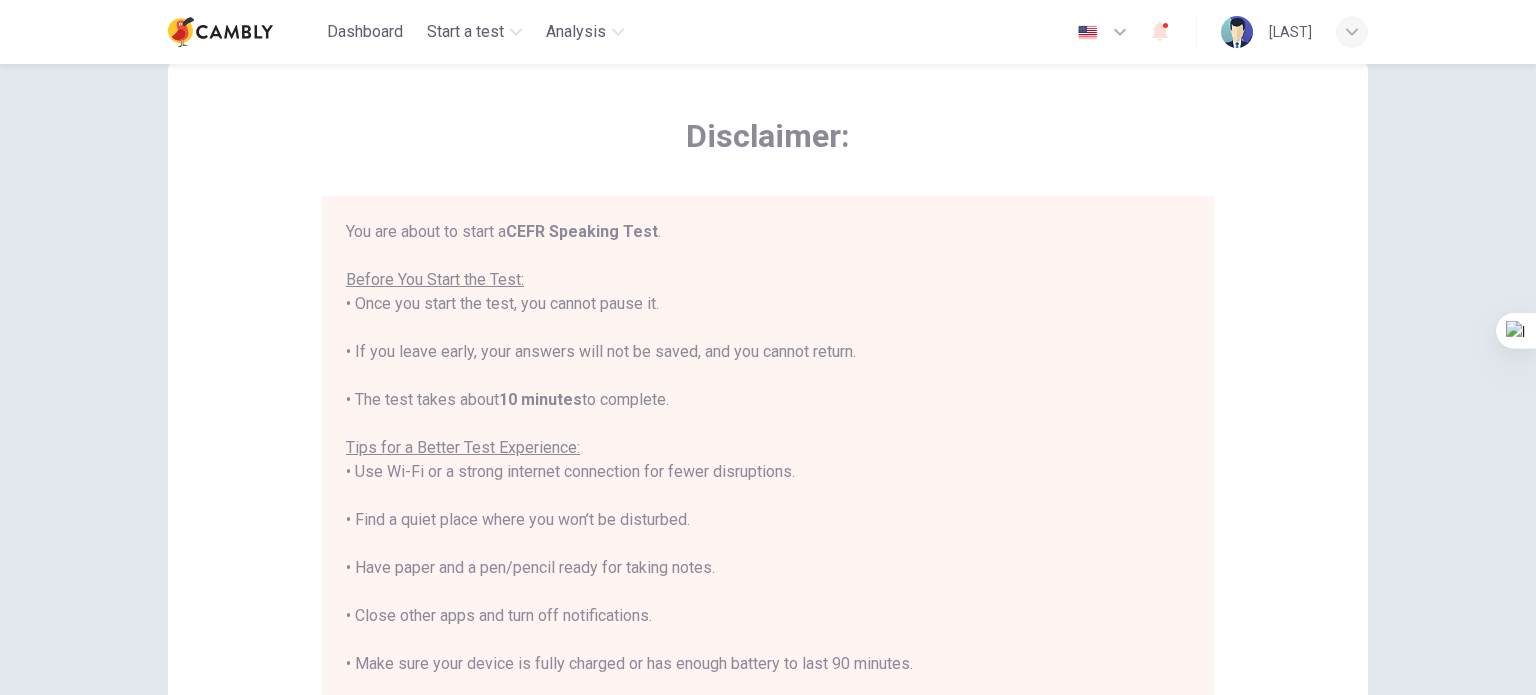 scroll, scrollTop: 23, scrollLeft: 0, axis: vertical 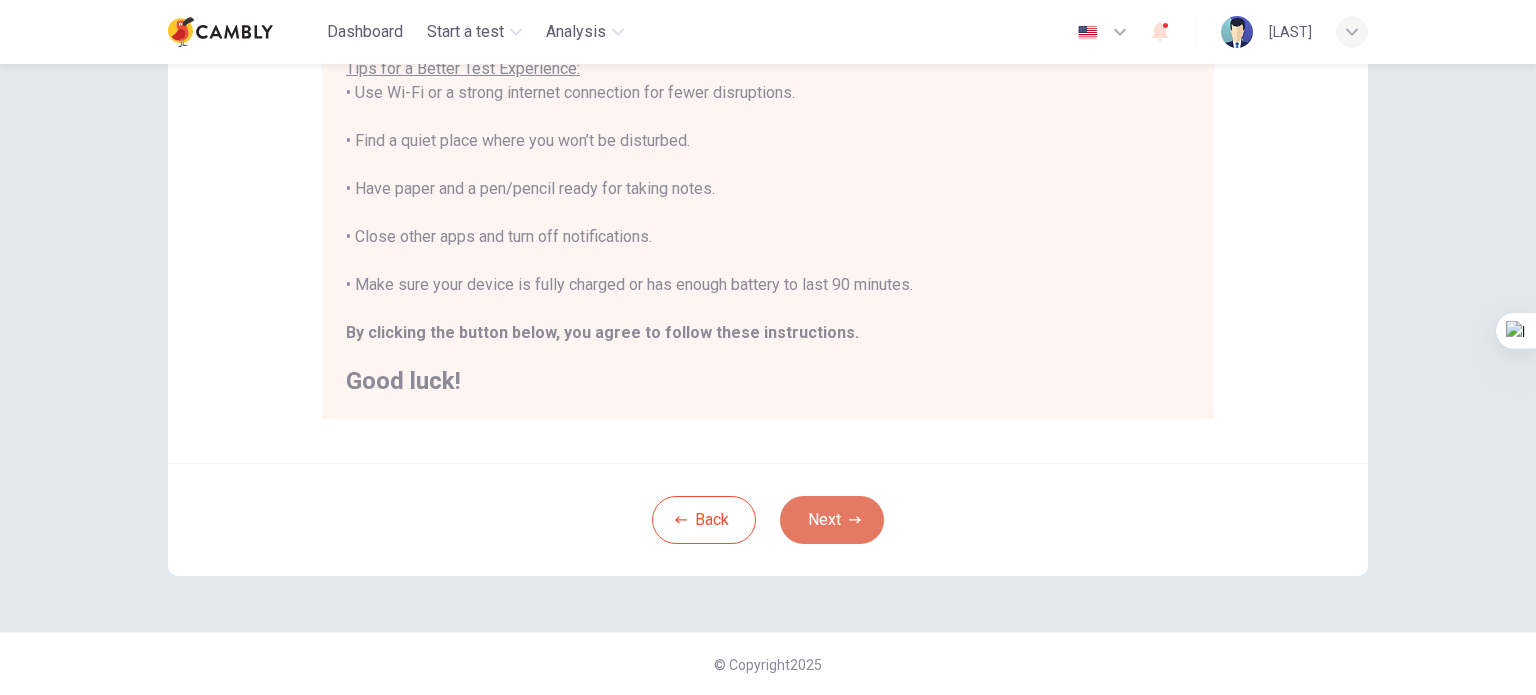 click on "Next" at bounding box center [832, 520] 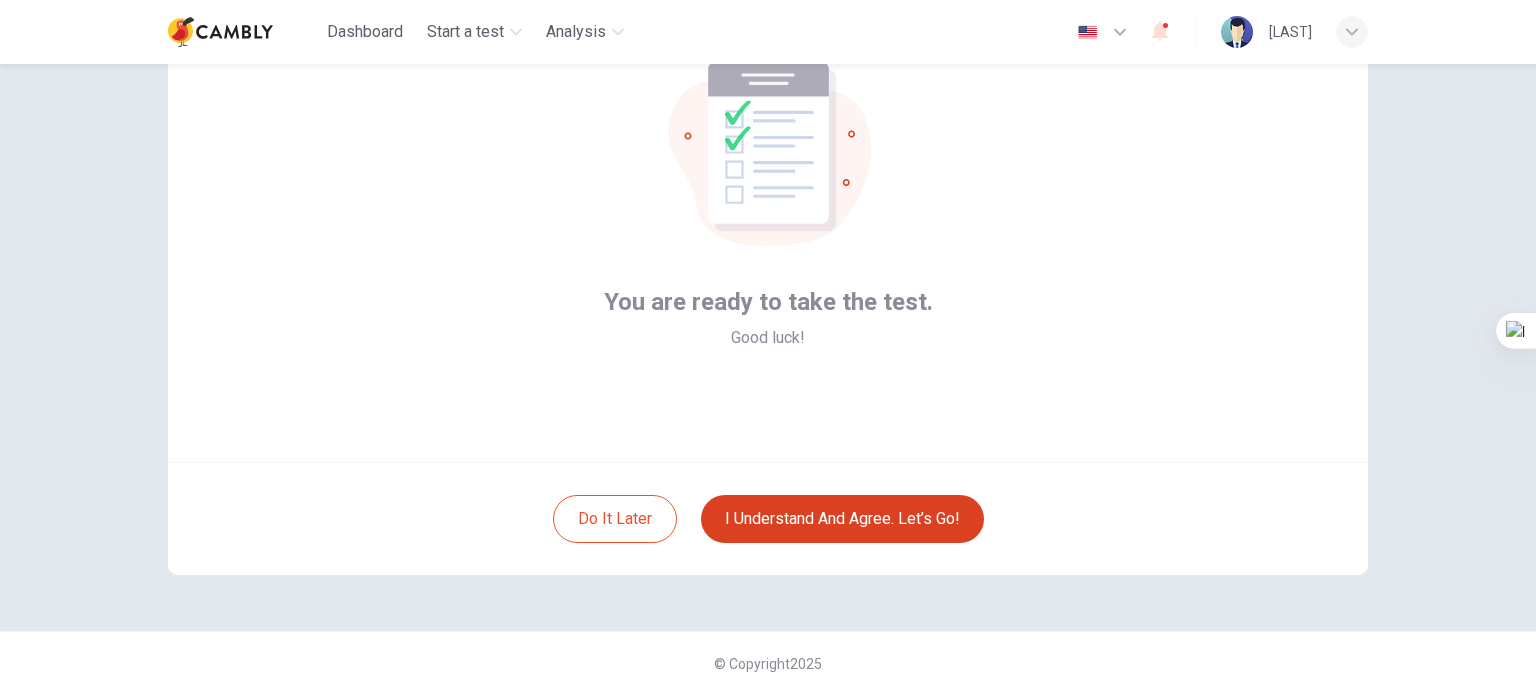 scroll, scrollTop: 137, scrollLeft: 0, axis: vertical 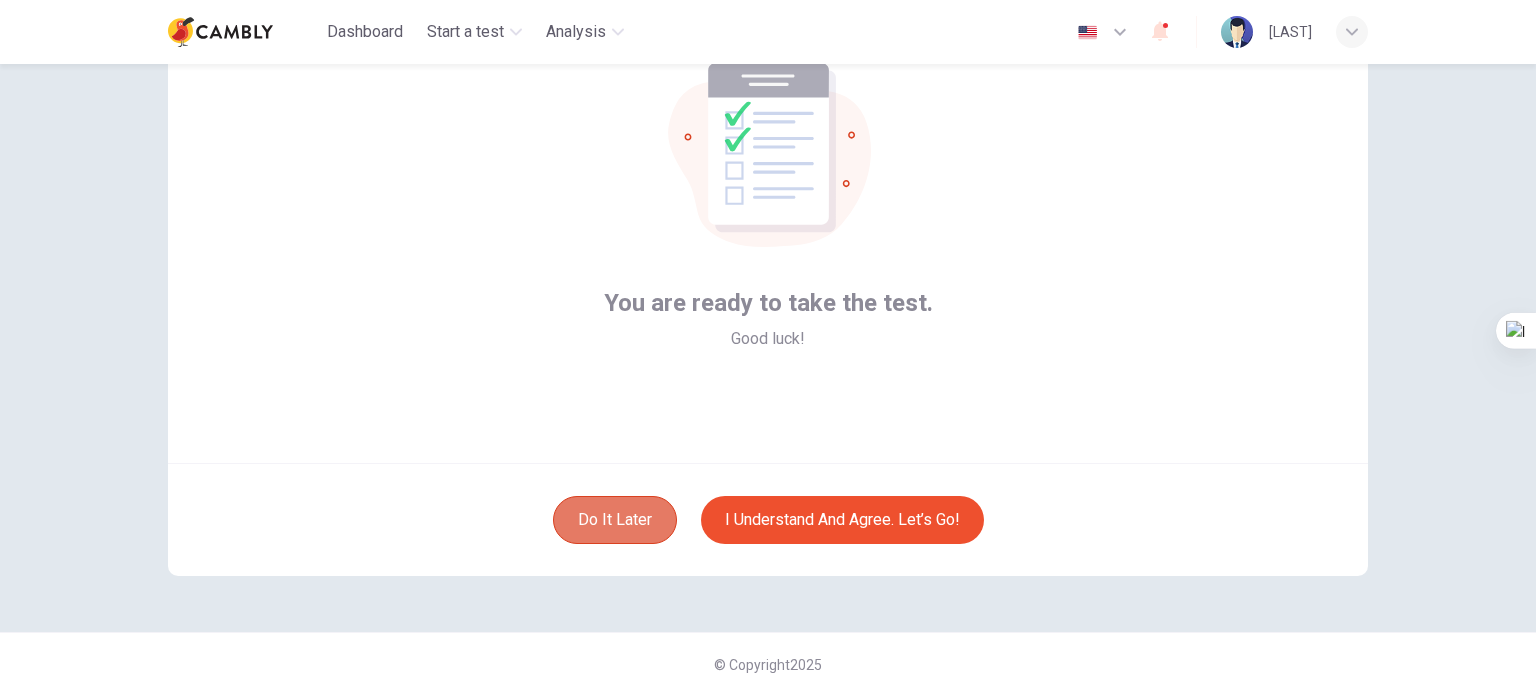 click on "Do it later" at bounding box center [615, 520] 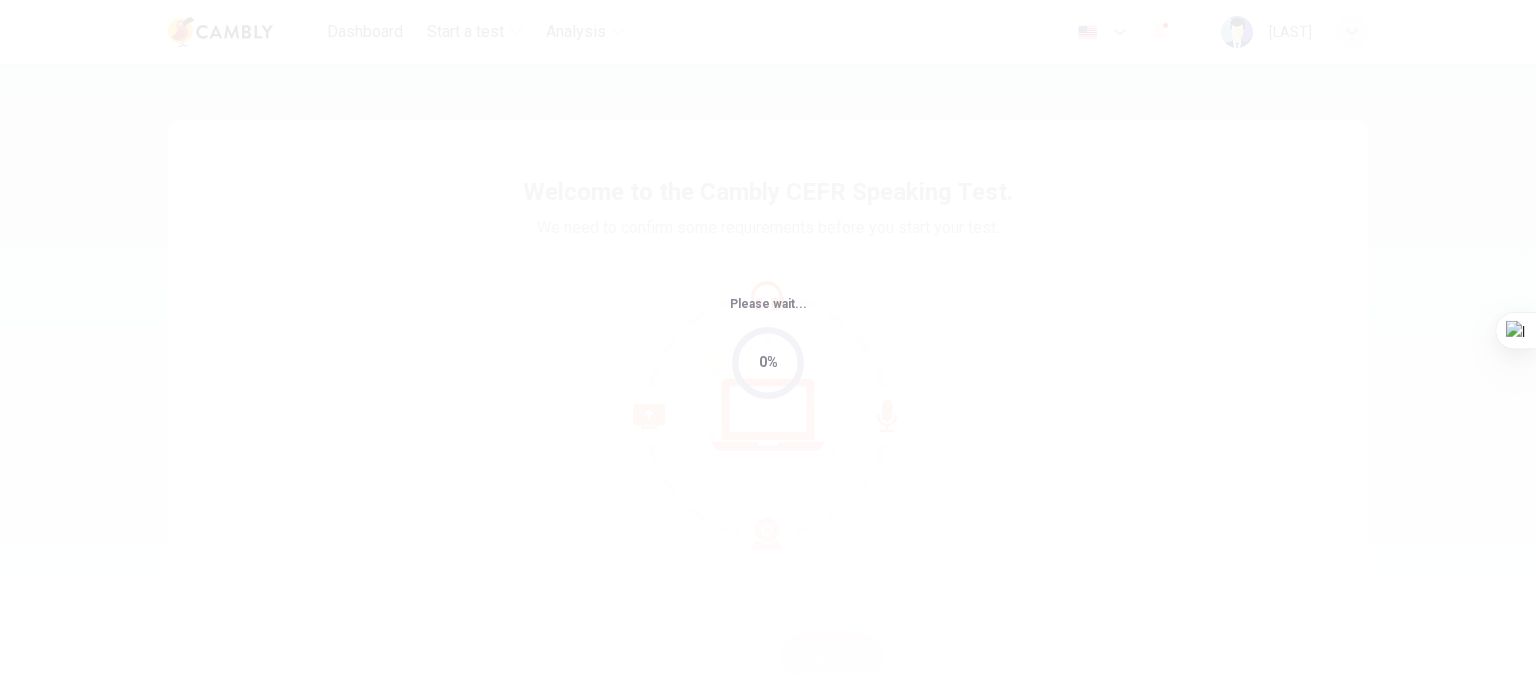 scroll, scrollTop: 0, scrollLeft: 0, axis: both 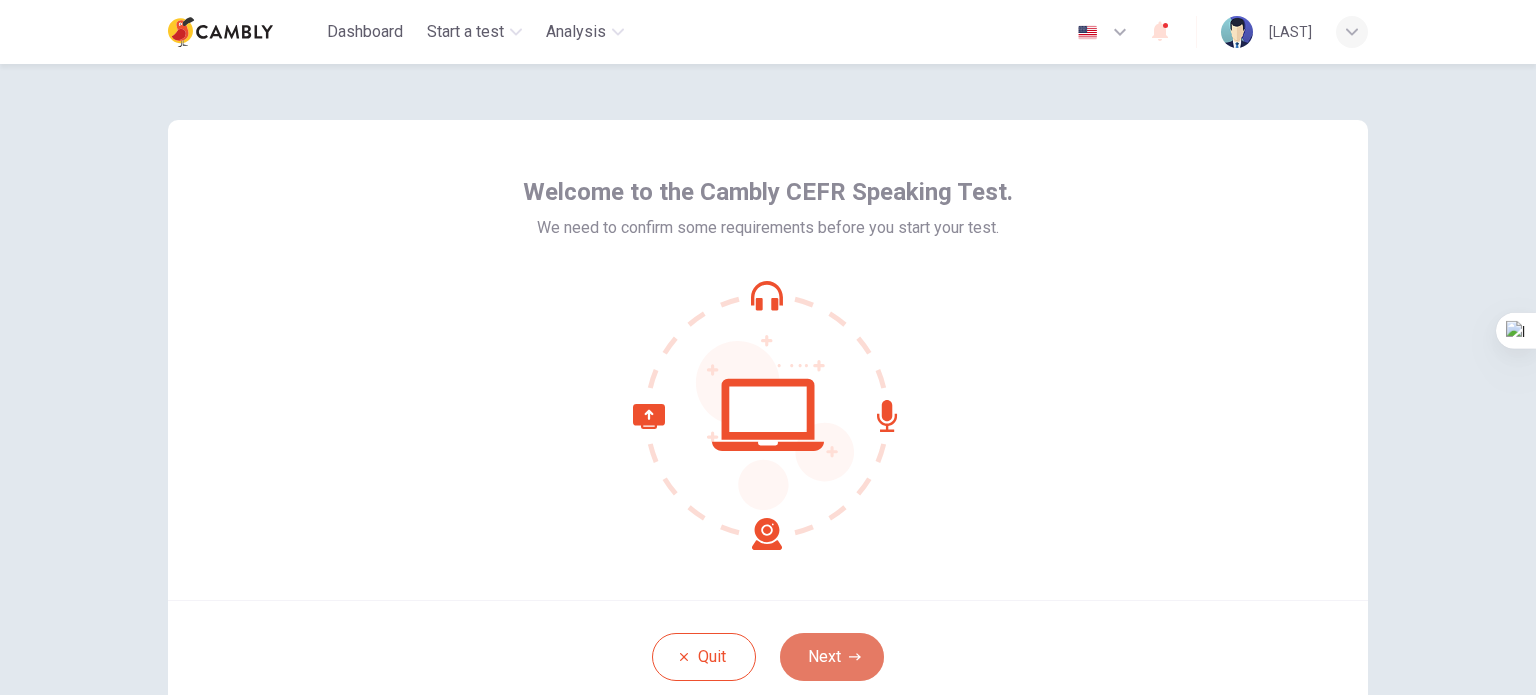 click on "Next" at bounding box center [832, 657] 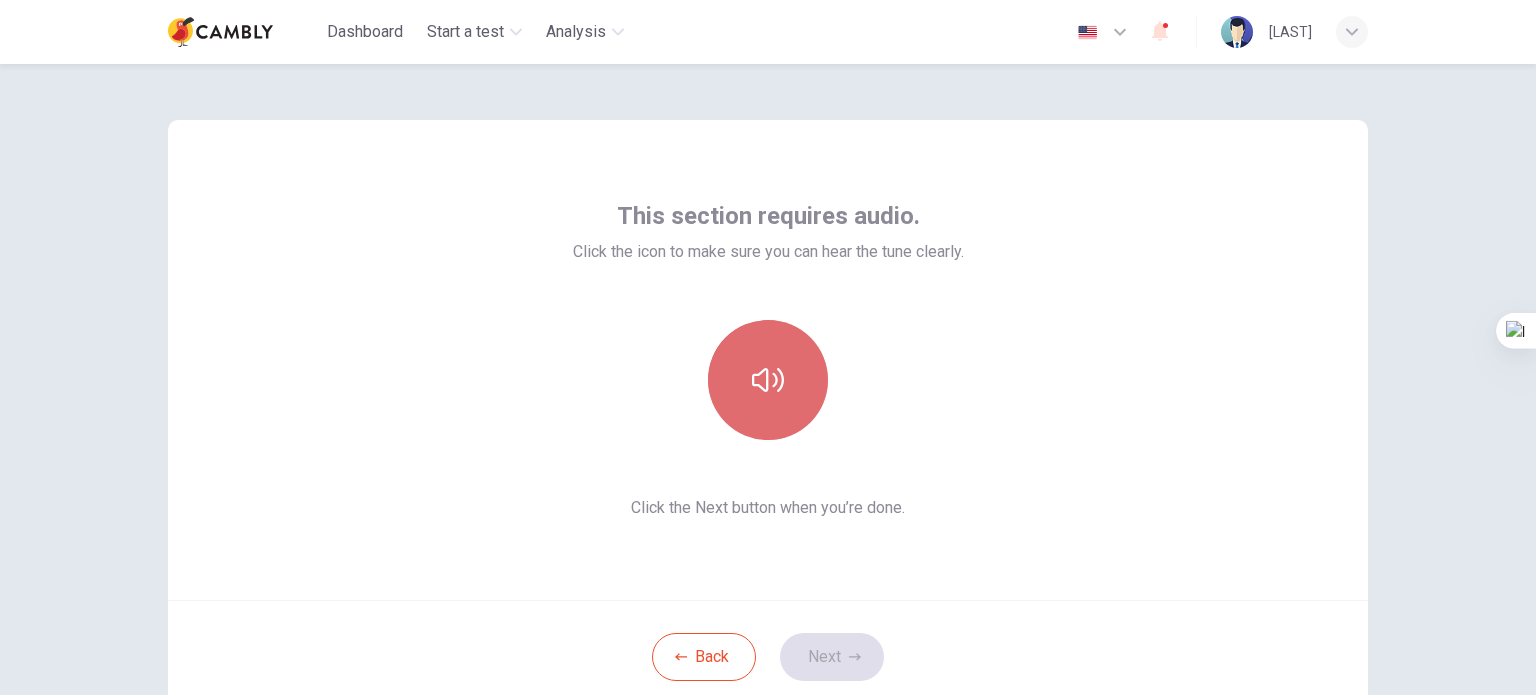 click at bounding box center (768, 380) 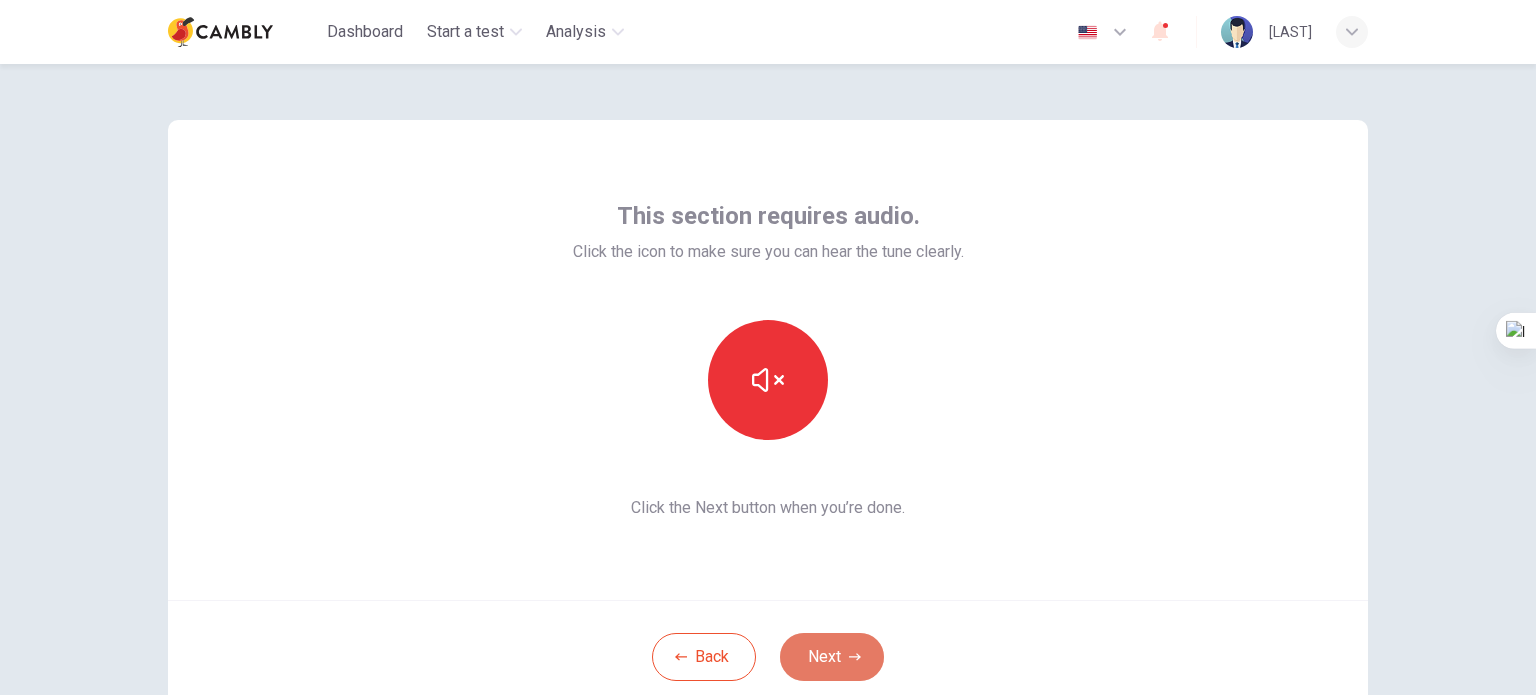 click on "Next" at bounding box center (832, 657) 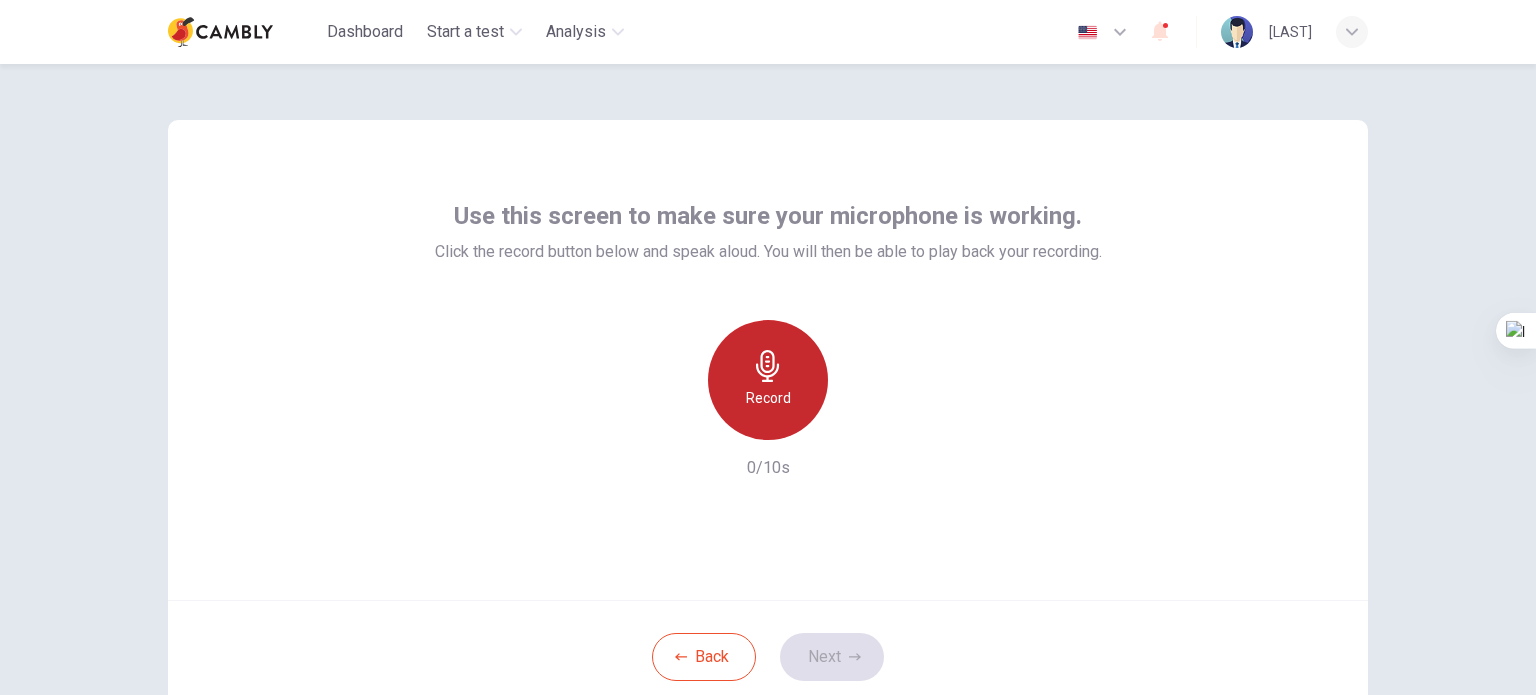 click on "Record" at bounding box center [768, 398] 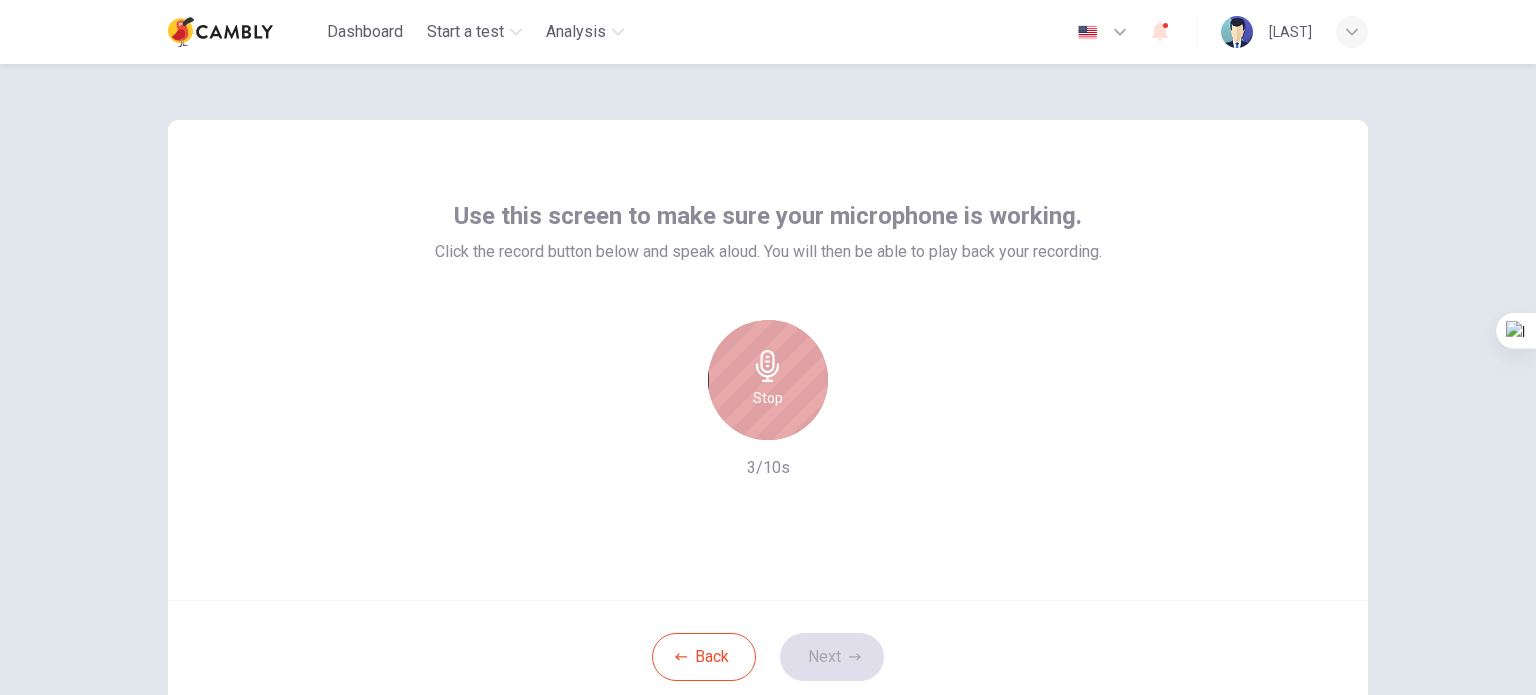 click on "Stop" at bounding box center [768, 398] 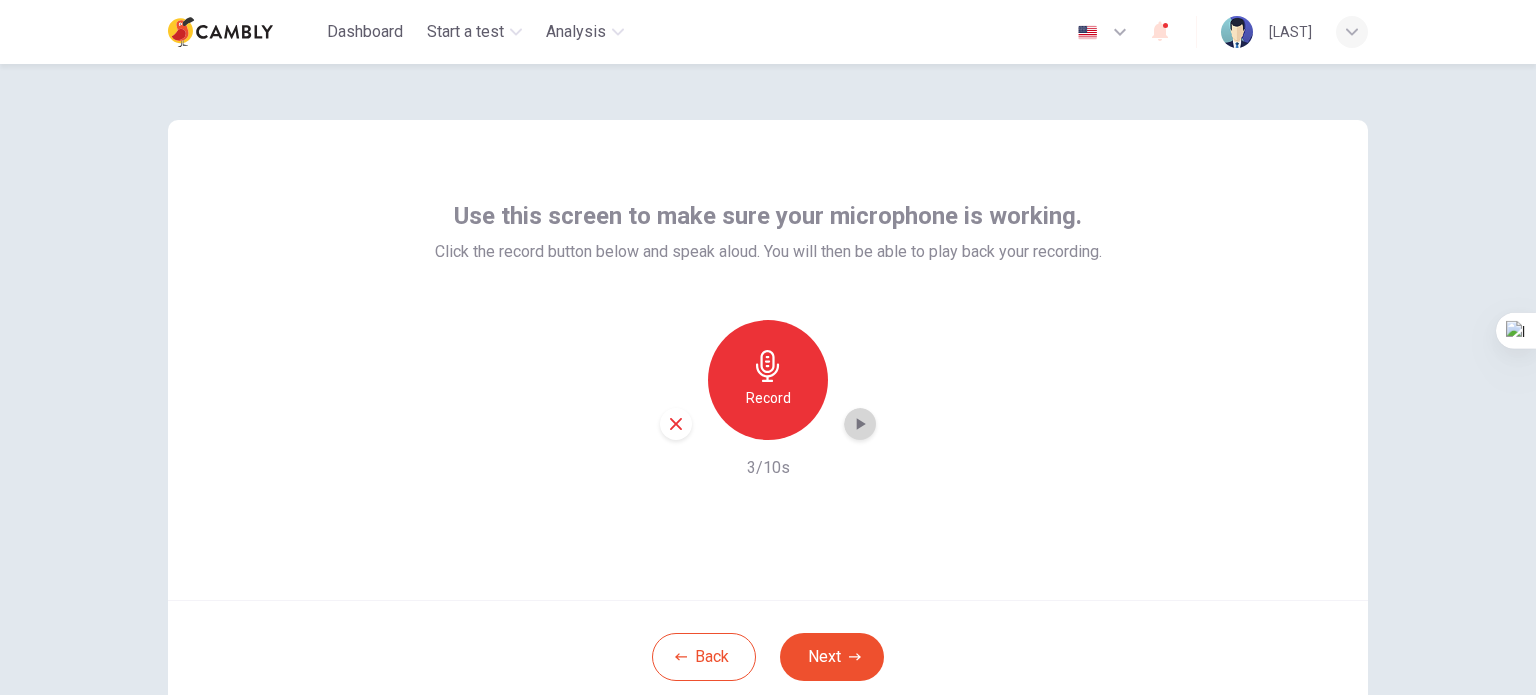 click 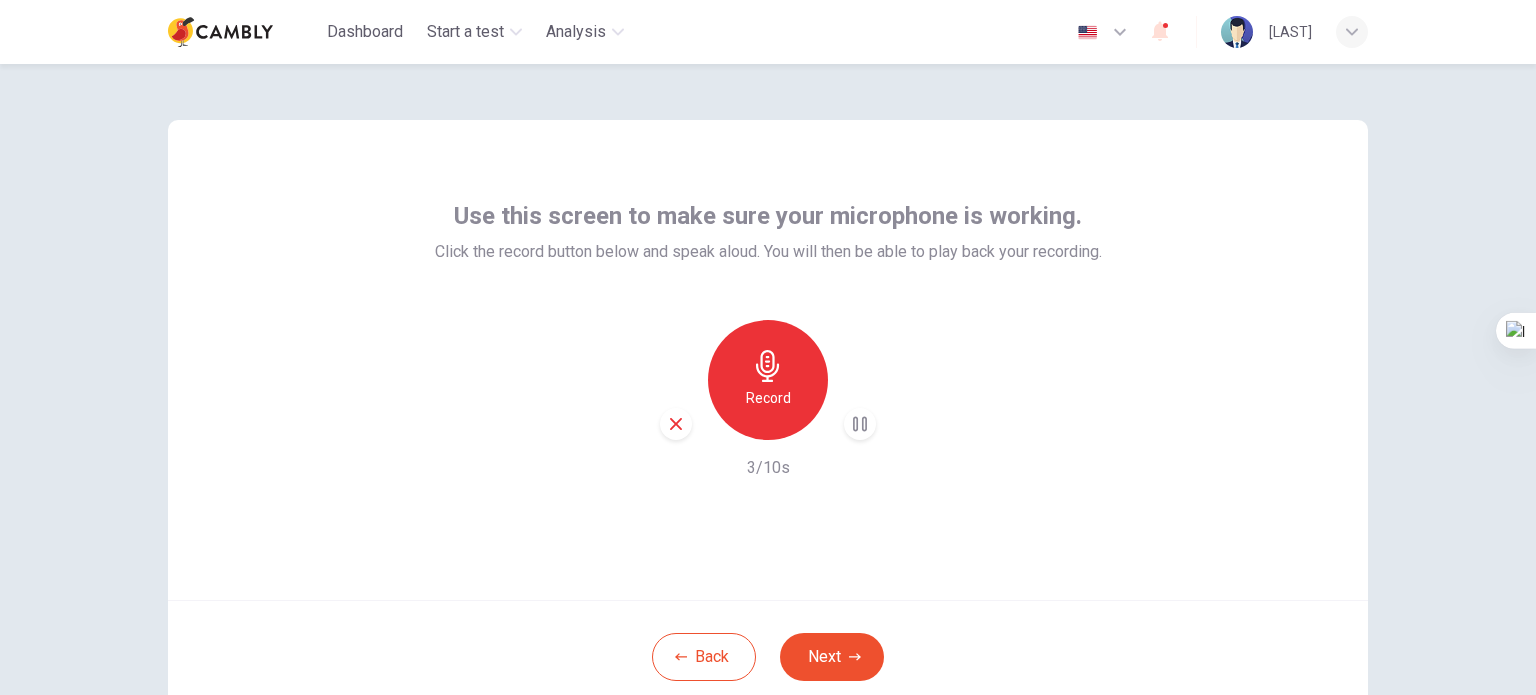 click 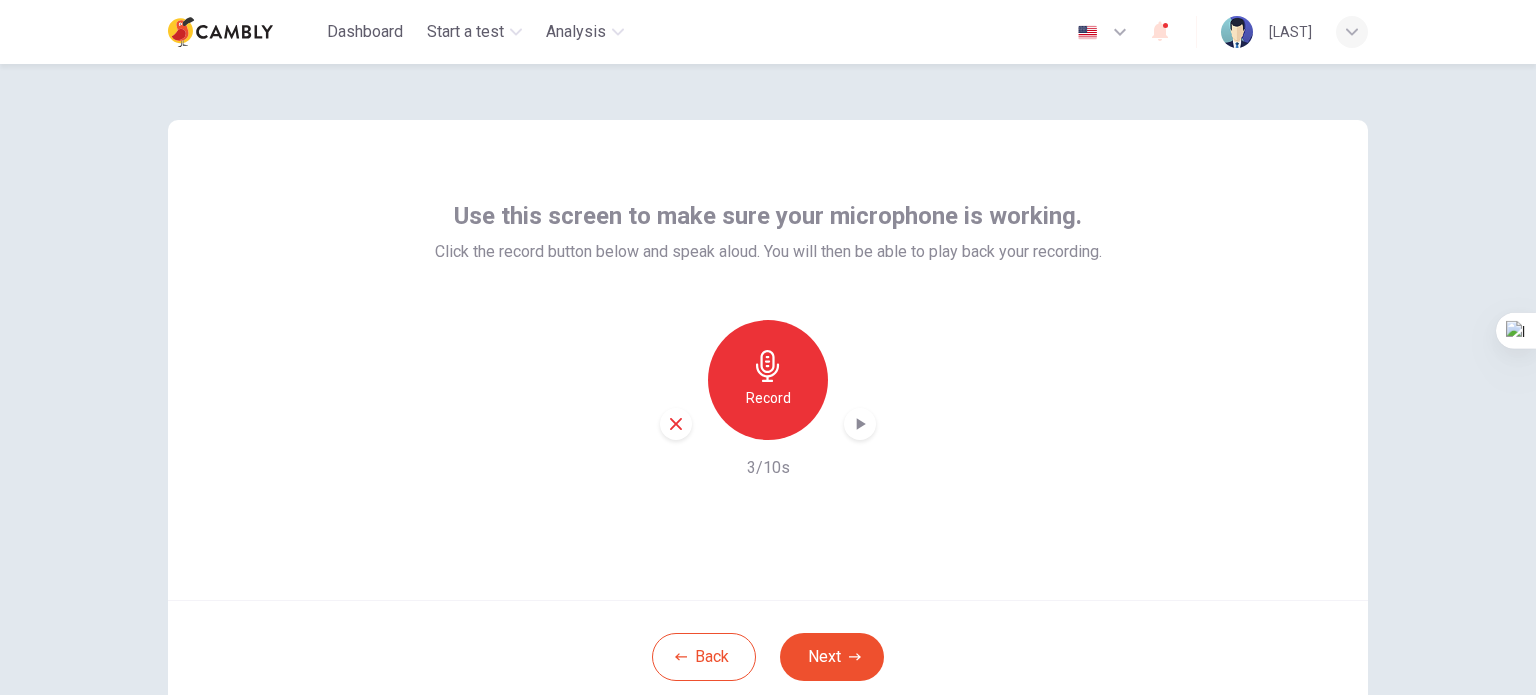 click on "Use this screen to make sure your microphone is working." at bounding box center (768, 216) 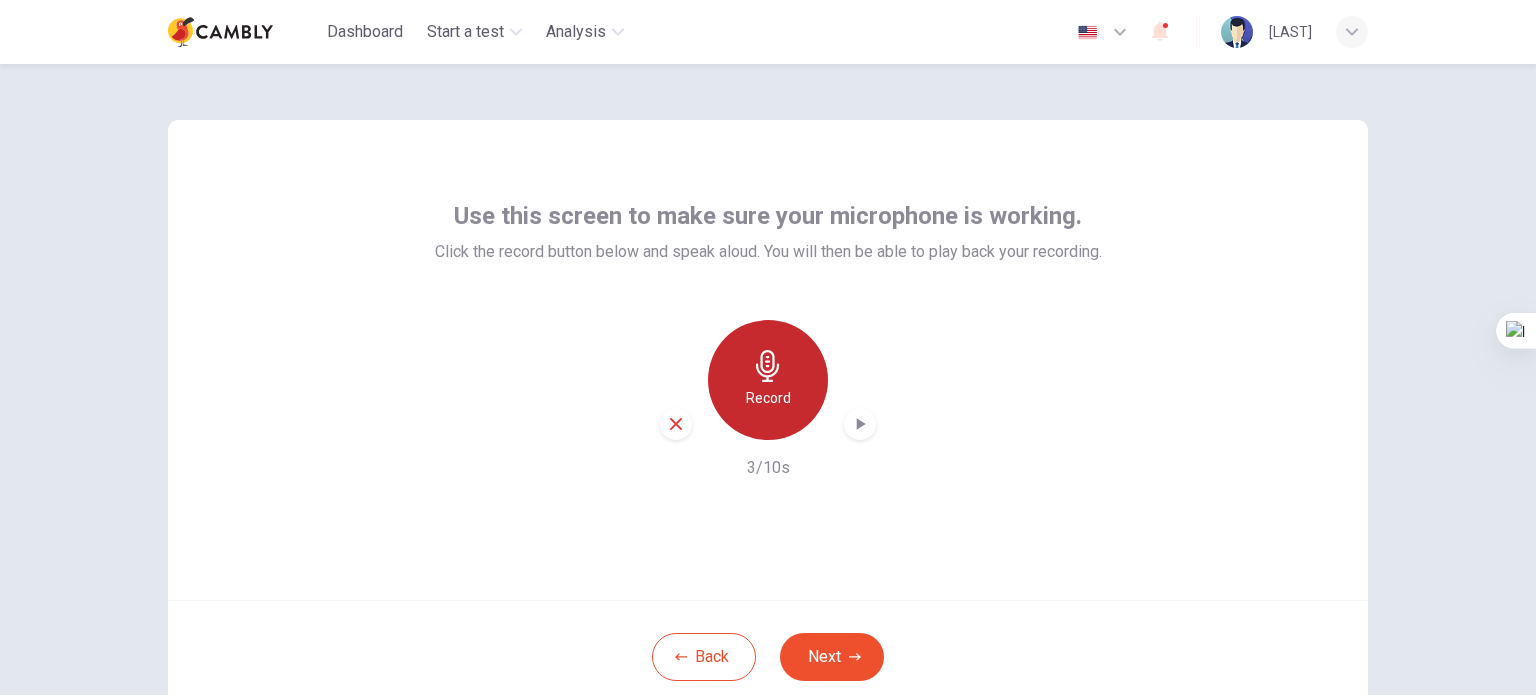 click on "Record" at bounding box center (768, 380) 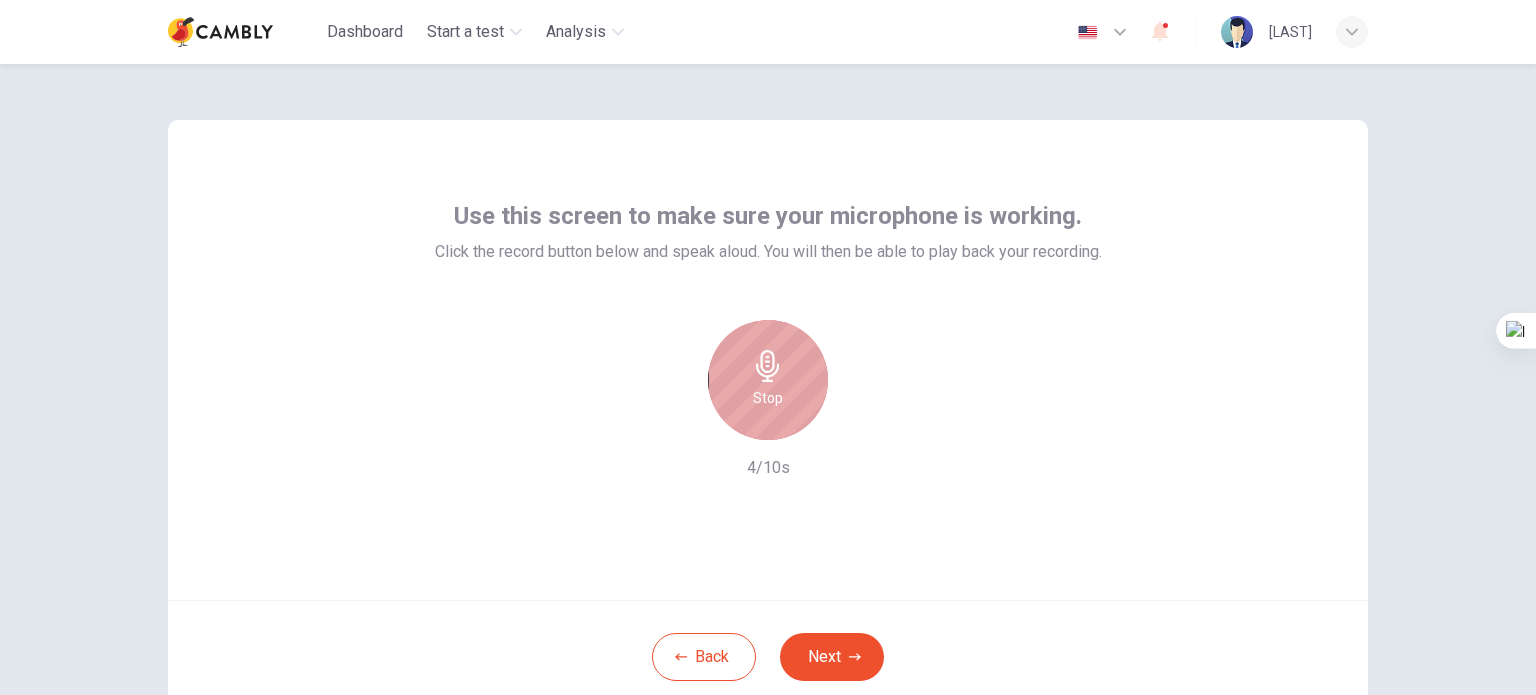 click 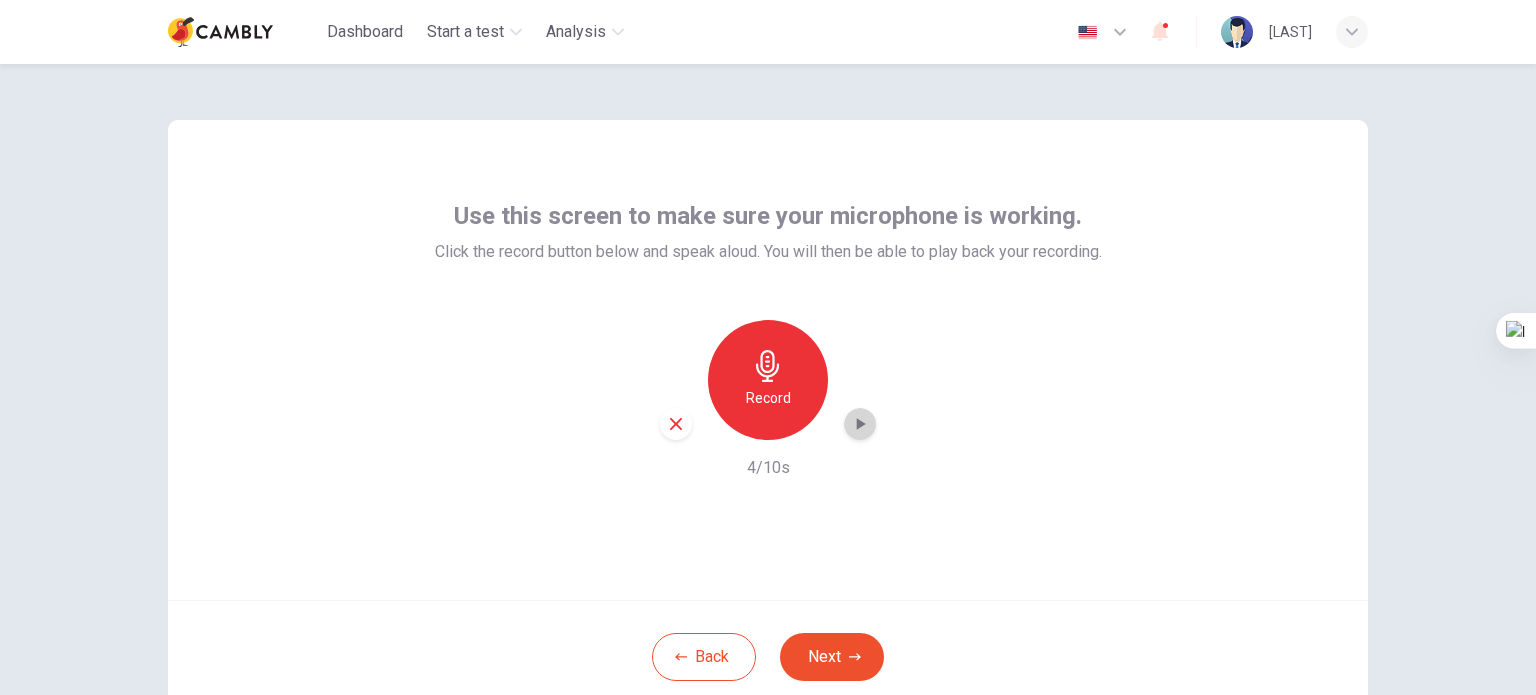 click 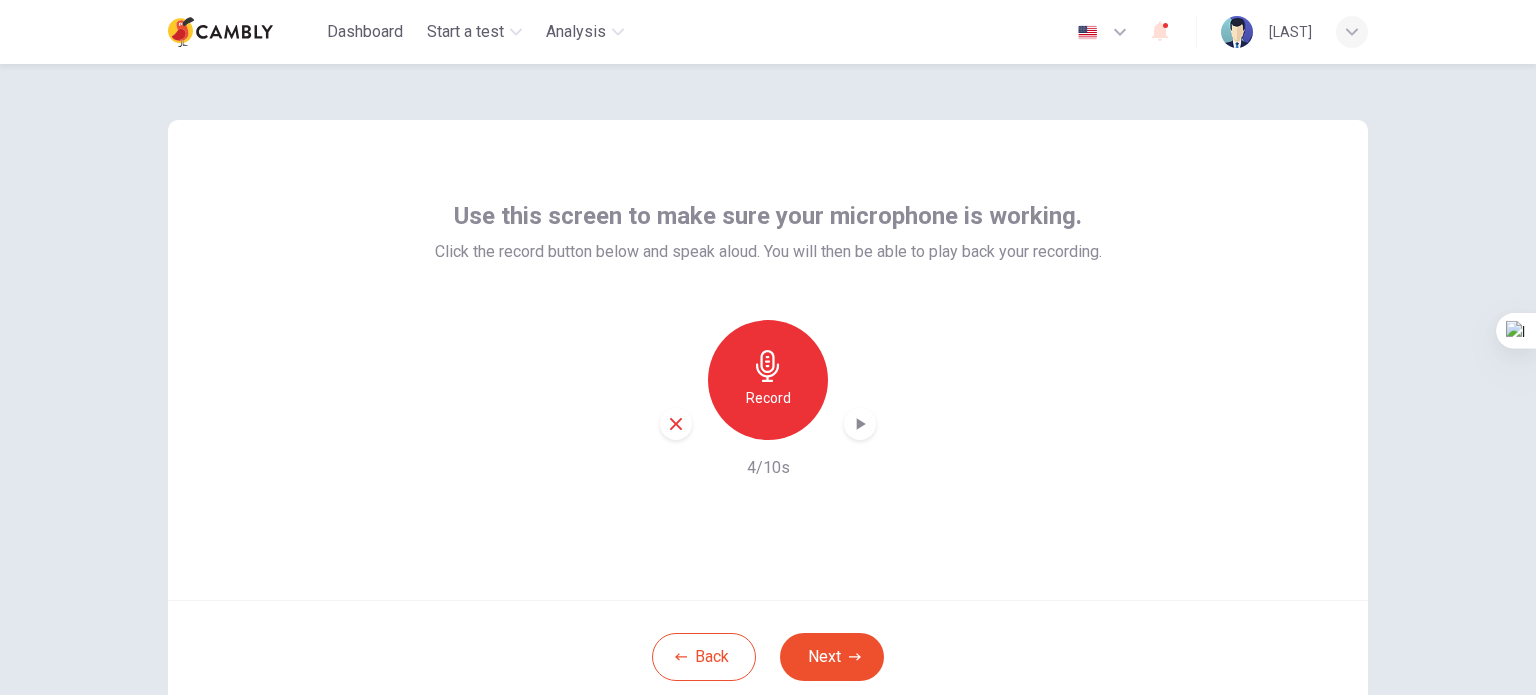 click 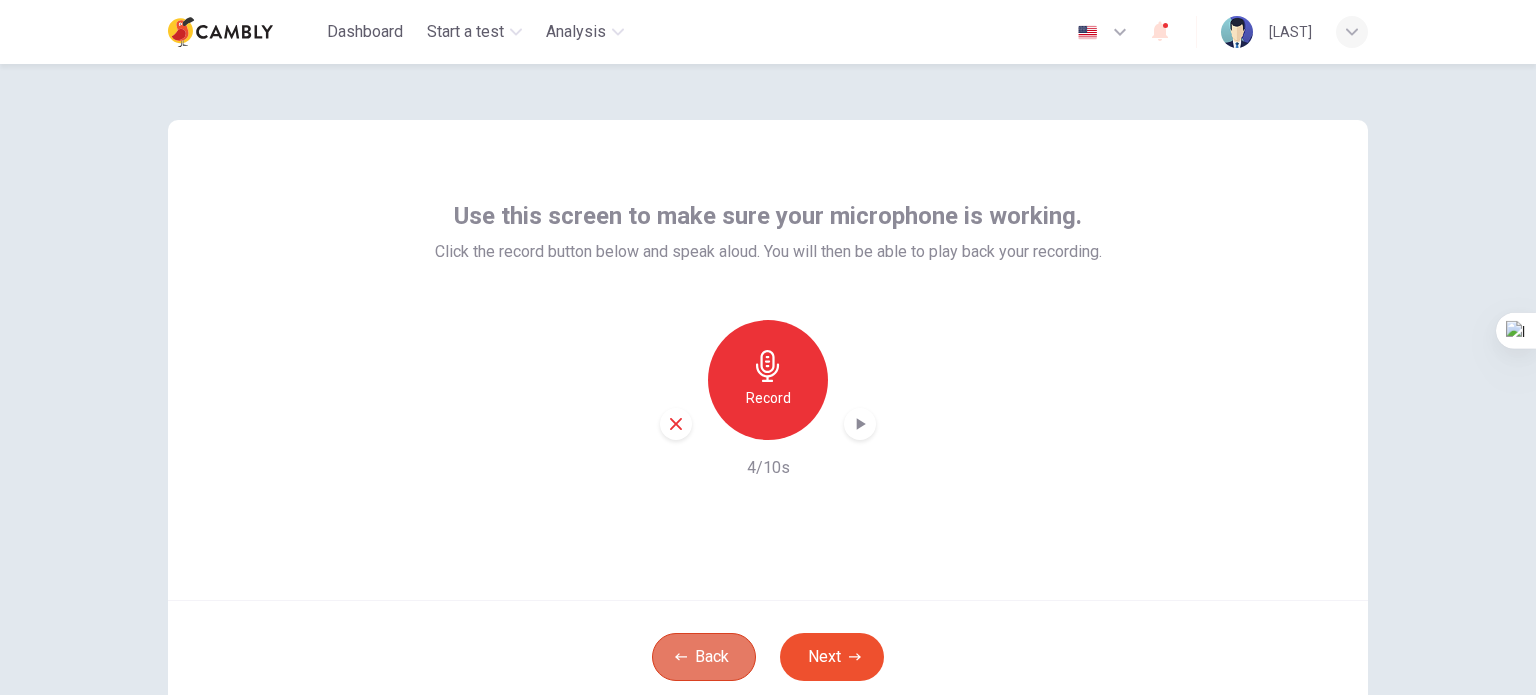 click on "Back" at bounding box center (704, 657) 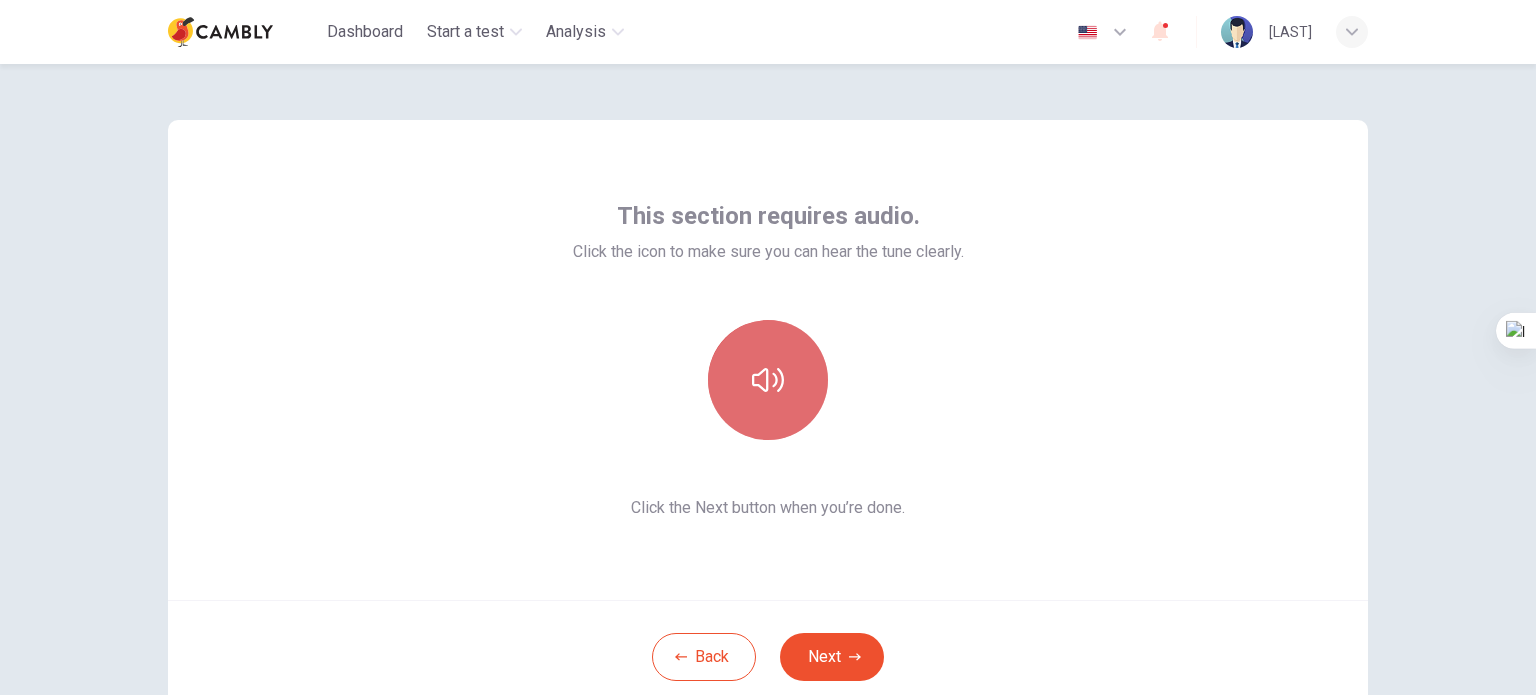 click 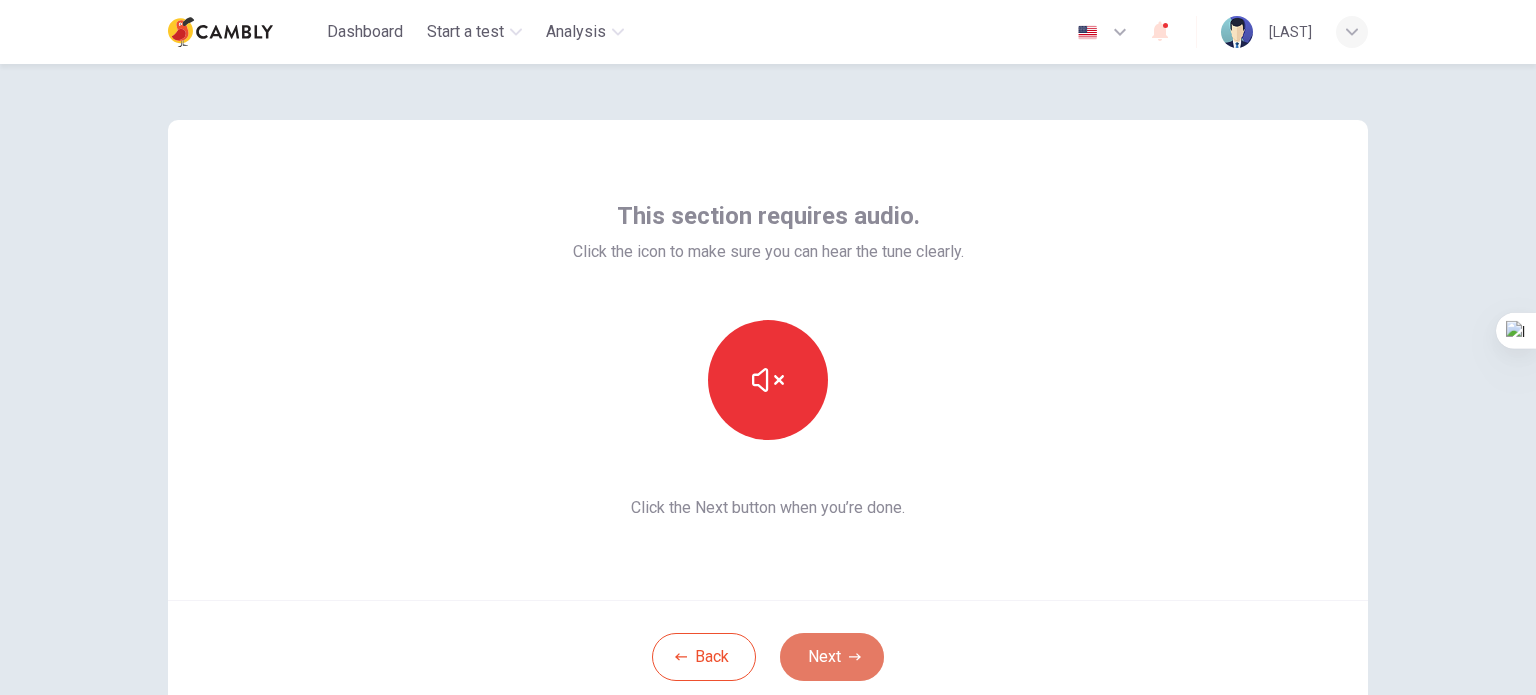 click on "Next" at bounding box center (832, 657) 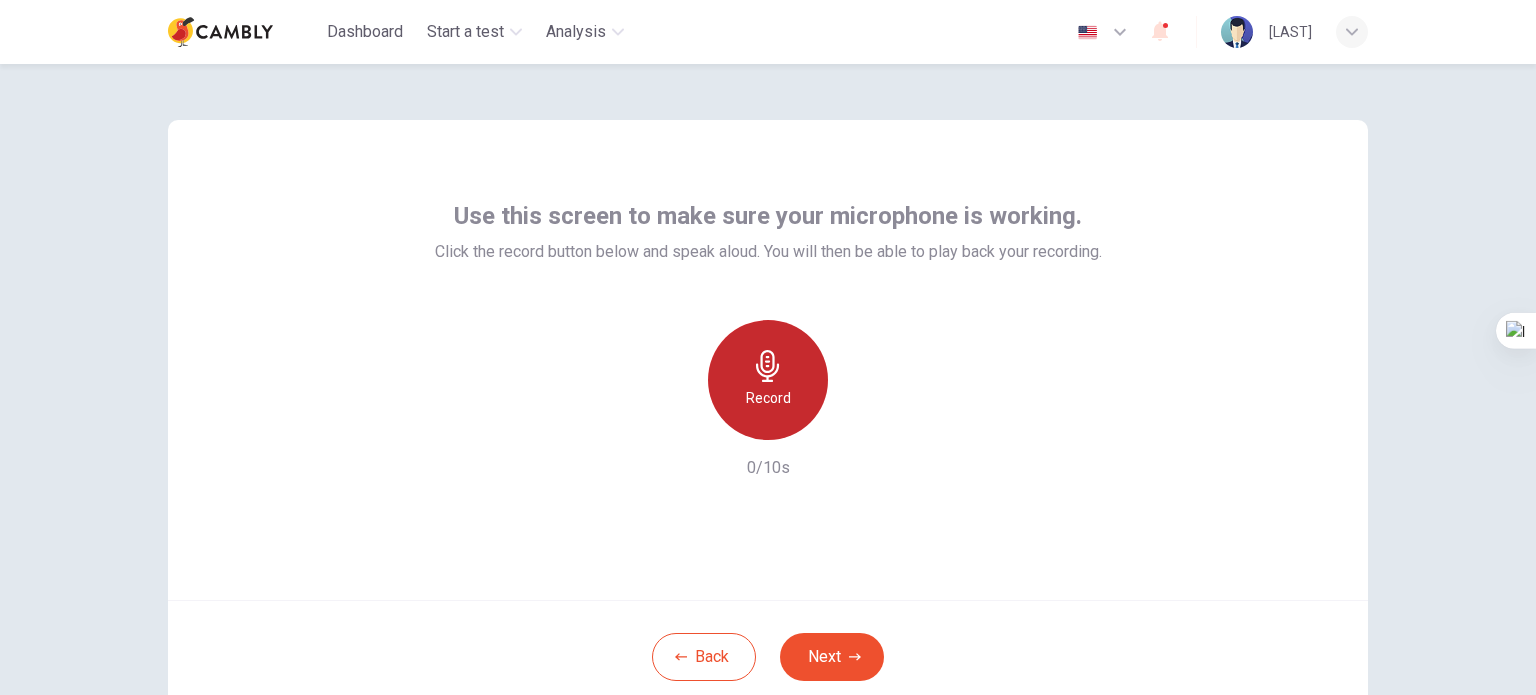click on "Record" at bounding box center [768, 380] 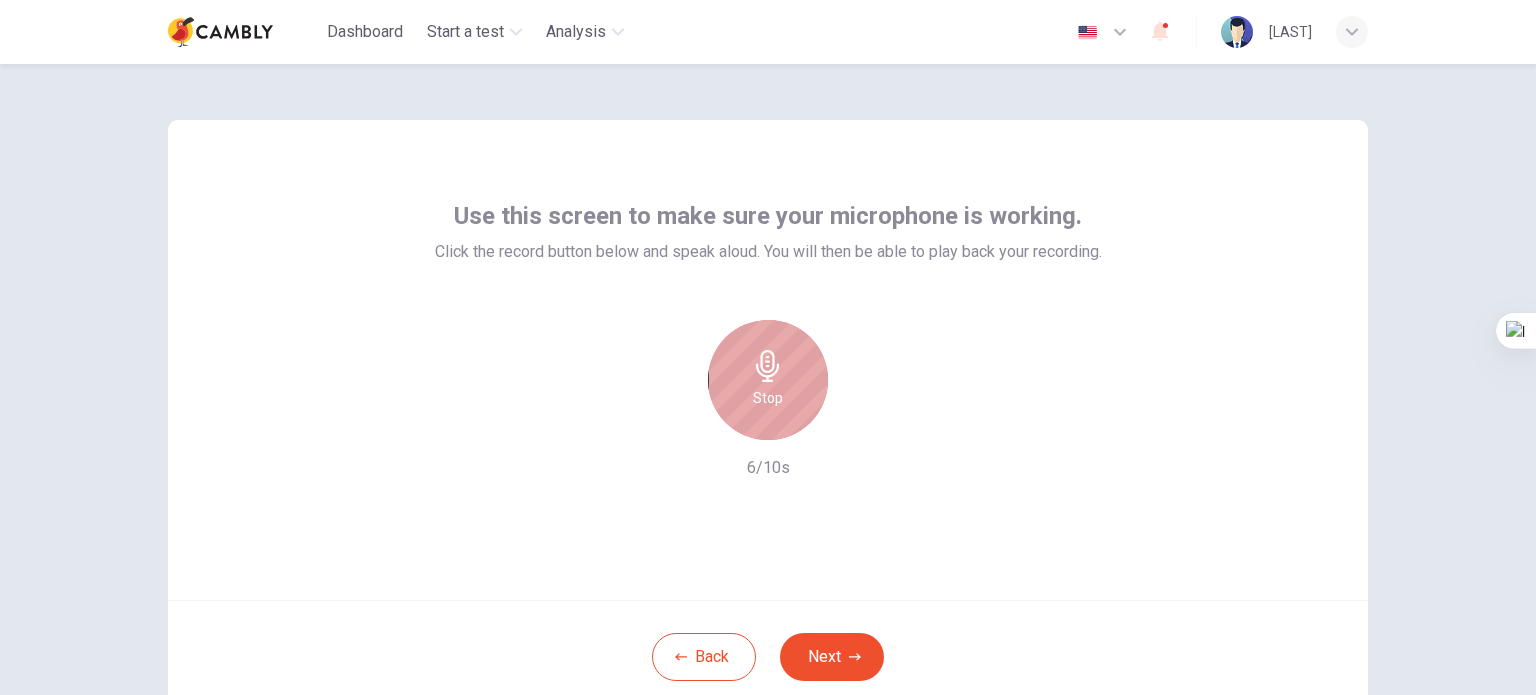 click on "Stop" at bounding box center [768, 380] 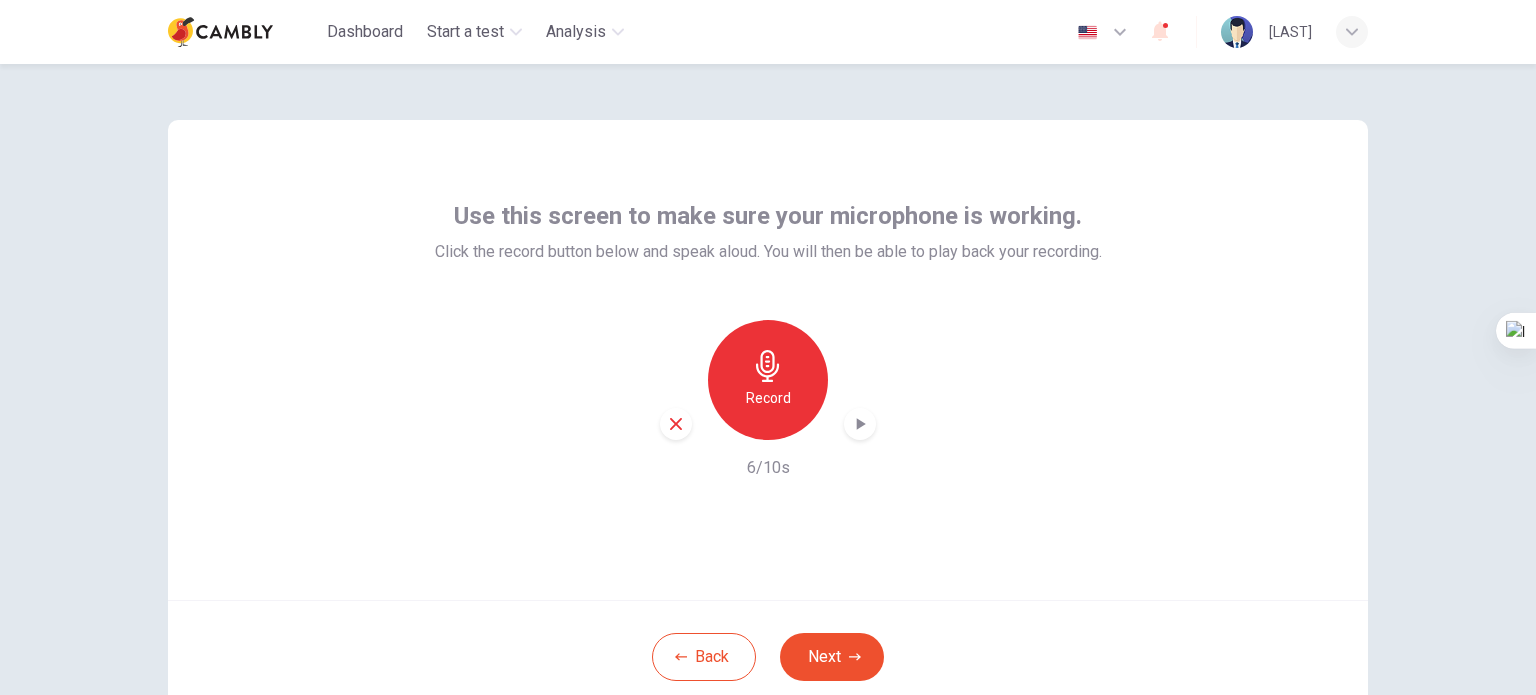 click 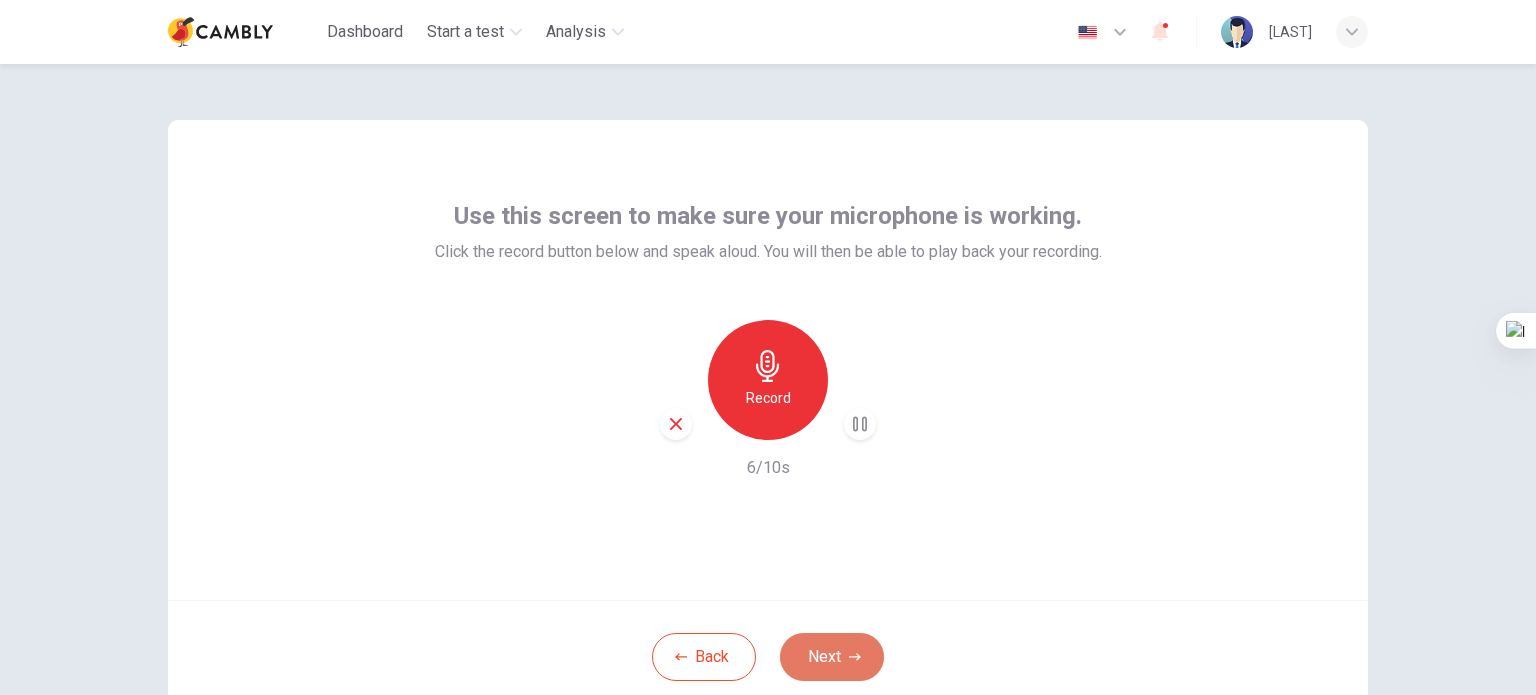 click on "Next" at bounding box center [832, 657] 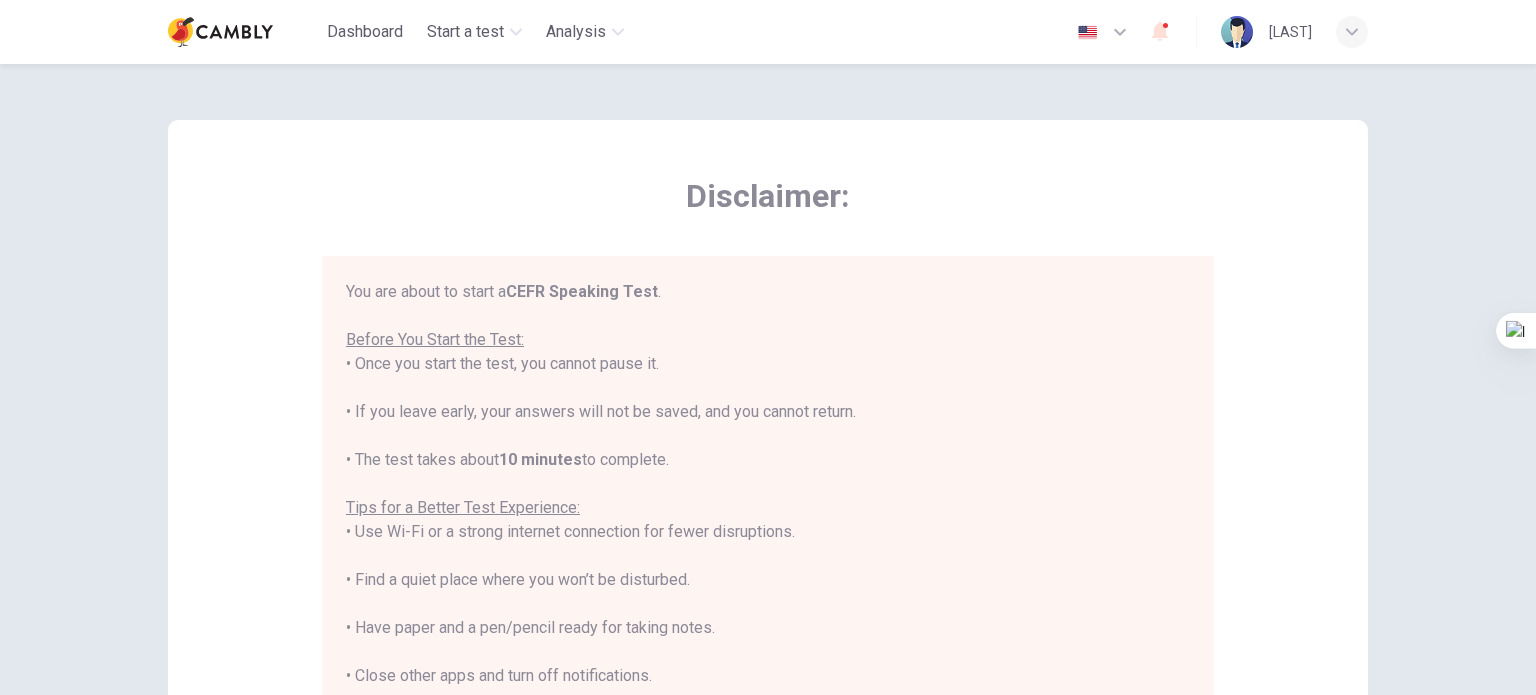 scroll, scrollTop: 23, scrollLeft: 0, axis: vertical 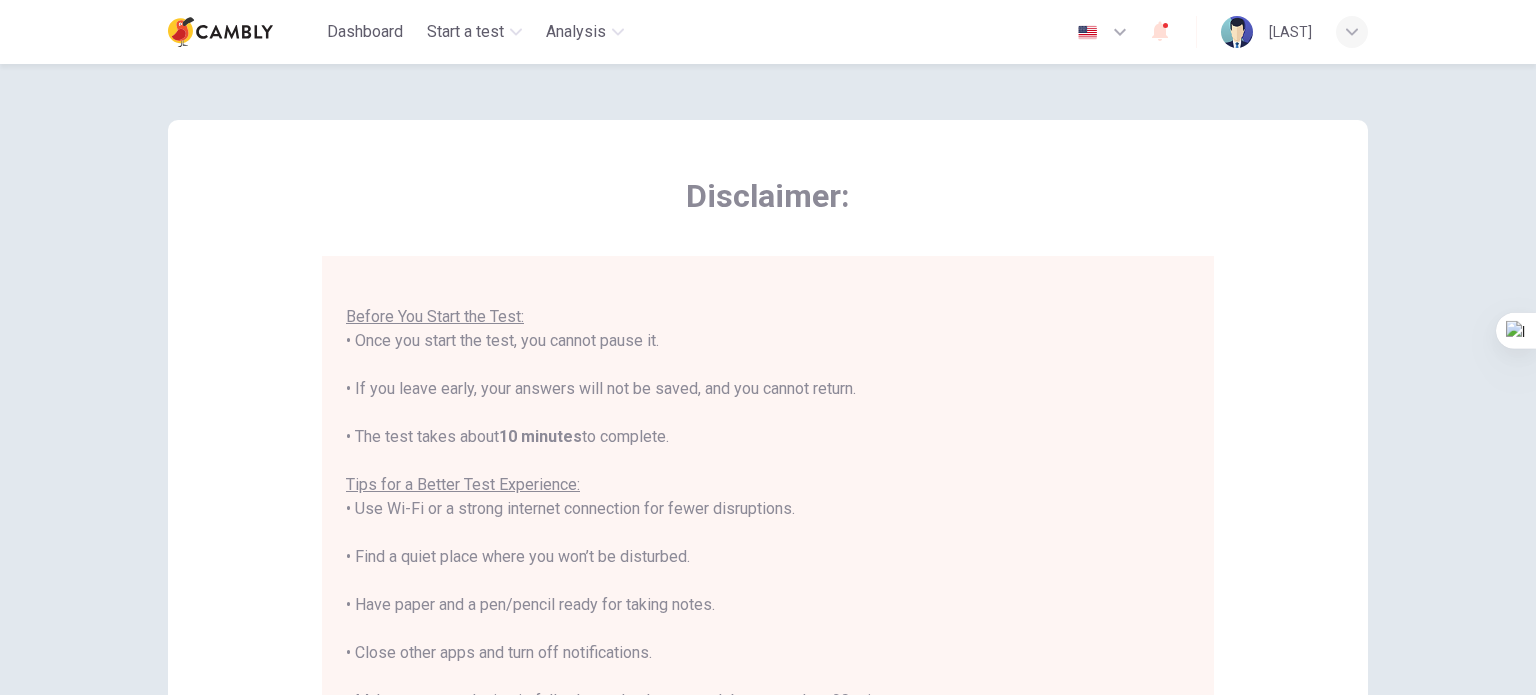 click on "Disclaimer:" at bounding box center [768, 196] 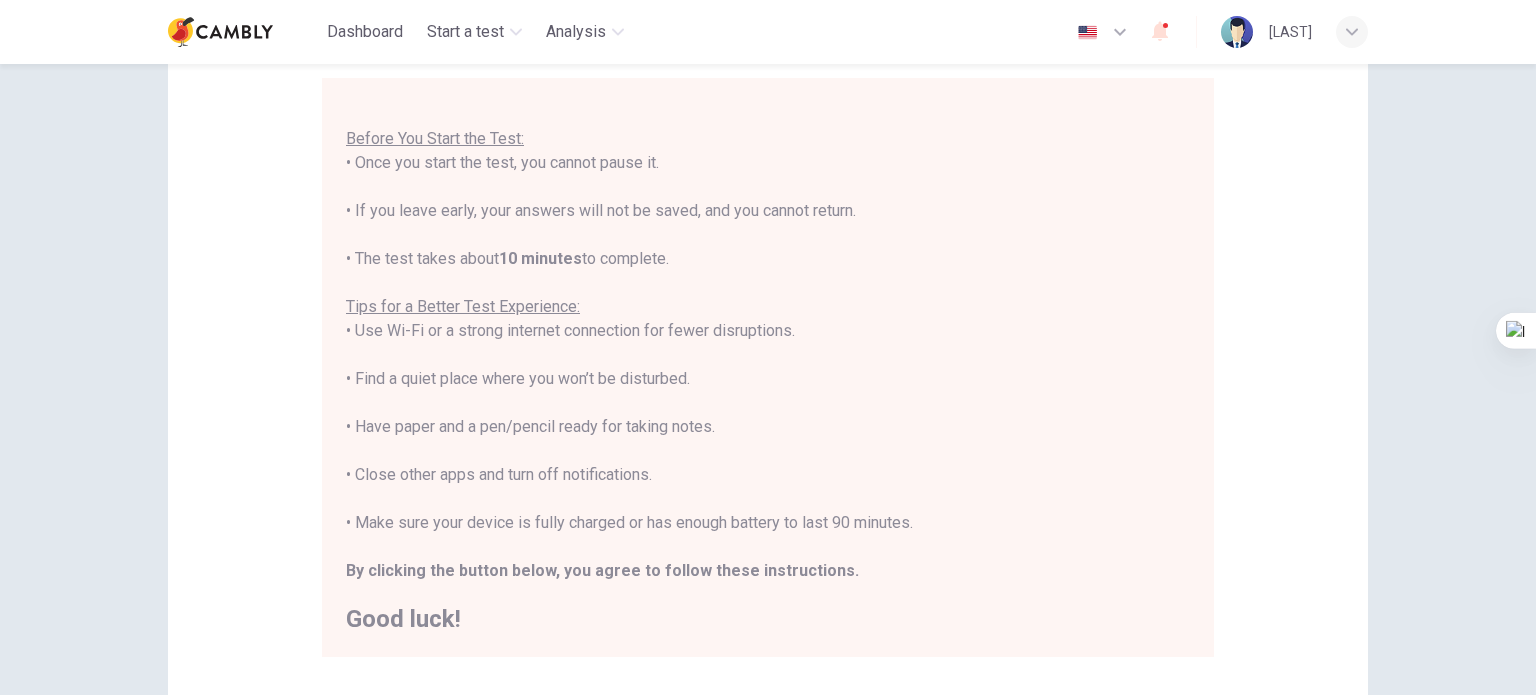 scroll, scrollTop: 416, scrollLeft: 0, axis: vertical 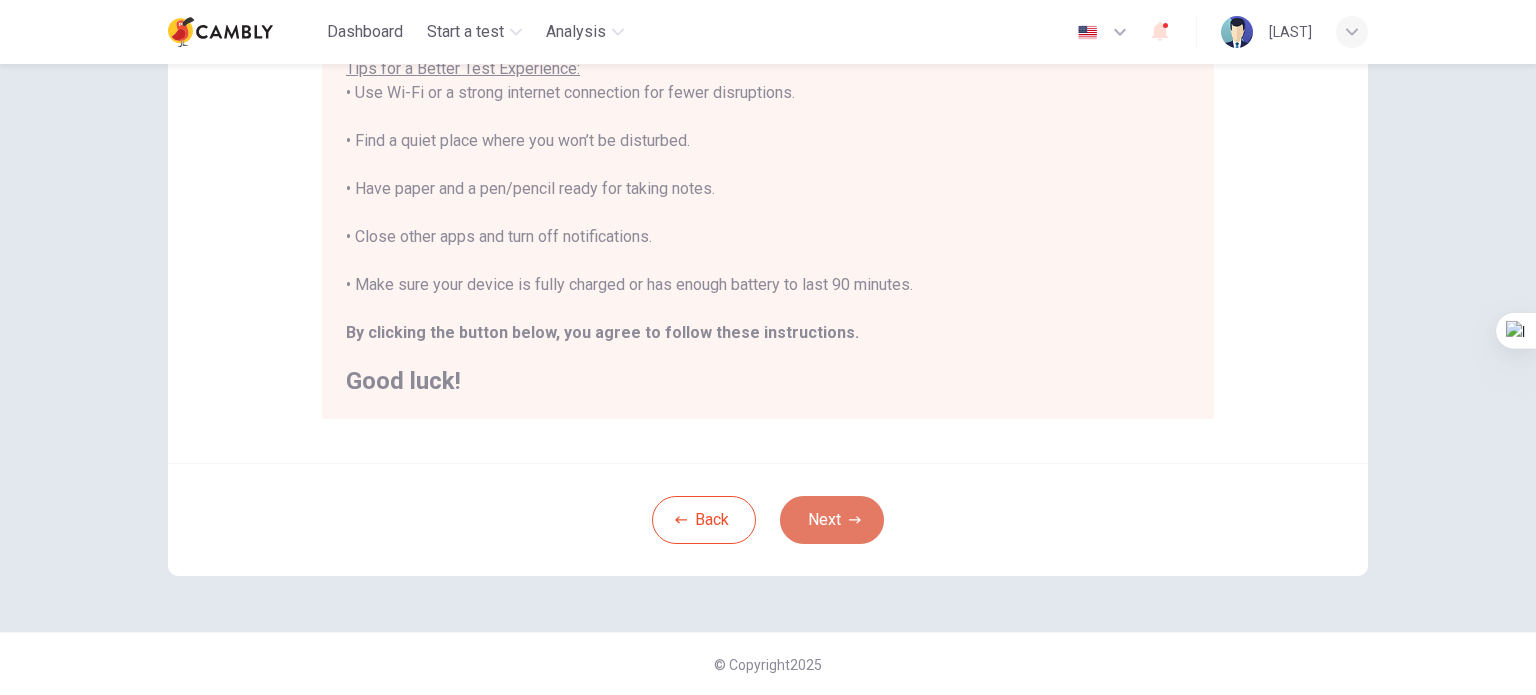click on "Next" at bounding box center [832, 520] 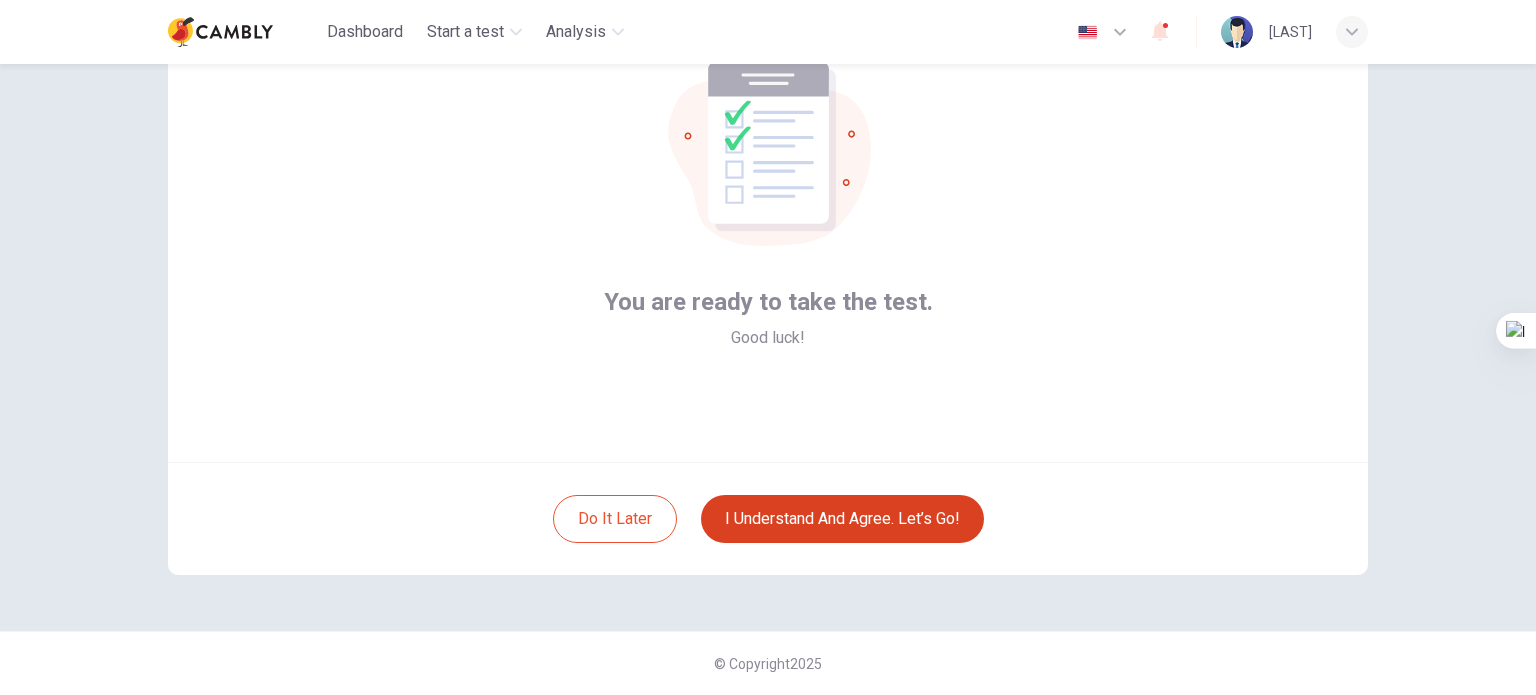 scroll, scrollTop: 137, scrollLeft: 0, axis: vertical 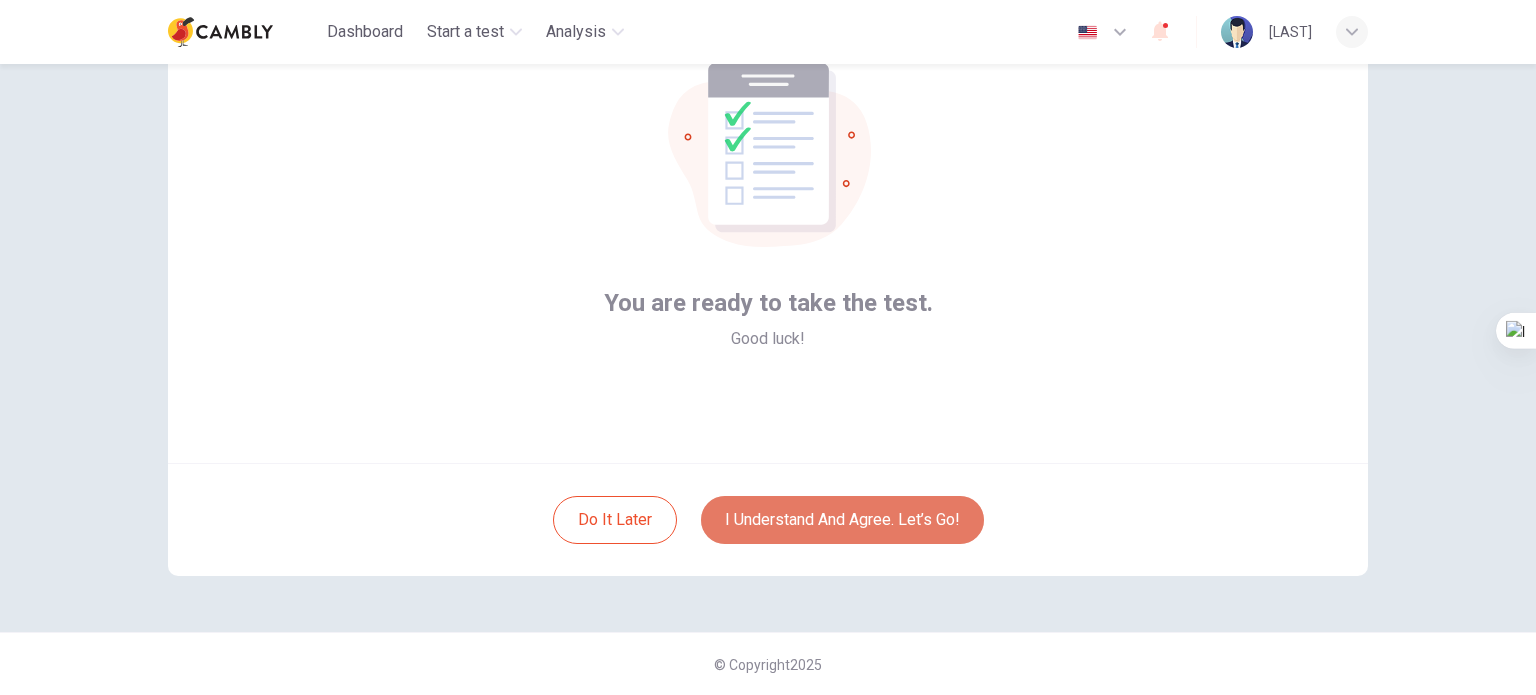 click on "I understand and agree. Let’s go!" at bounding box center [842, 520] 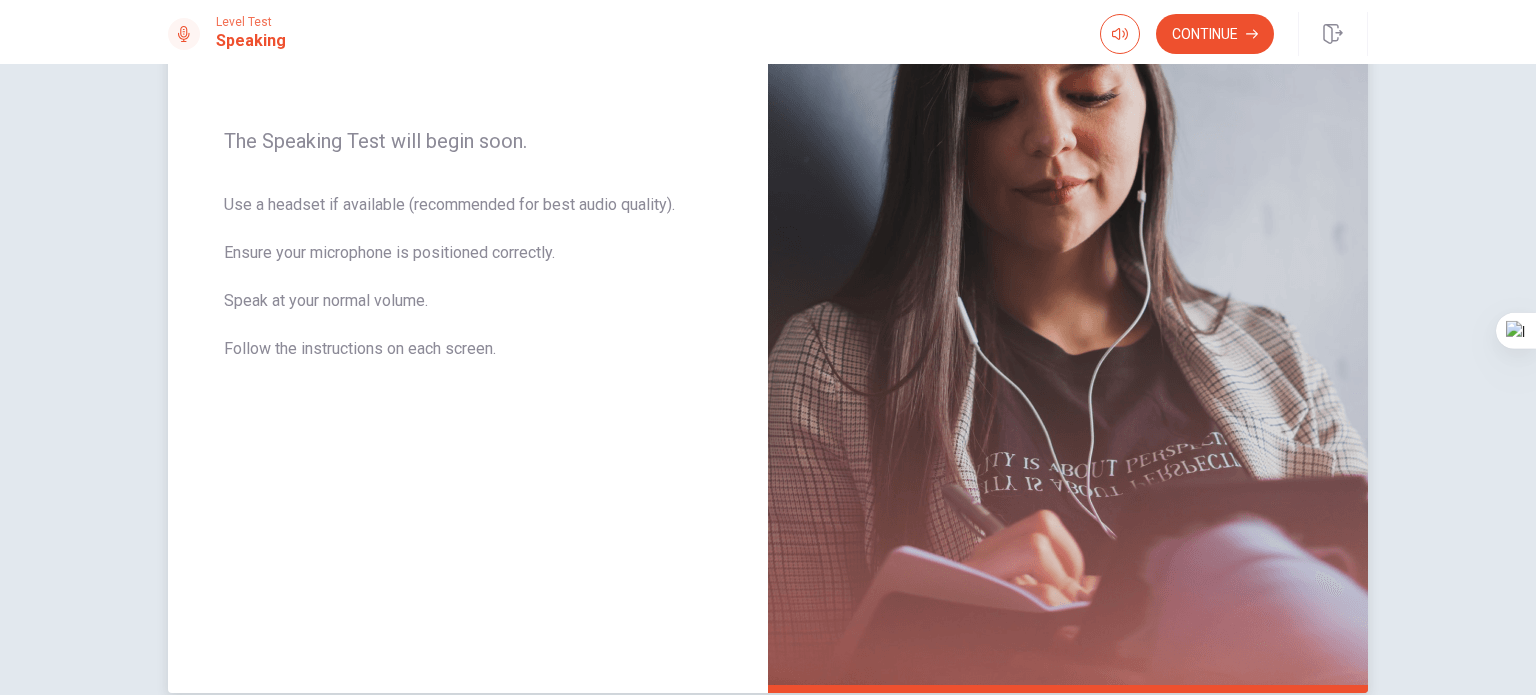 scroll, scrollTop: 384, scrollLeft: 0, axis: vertical 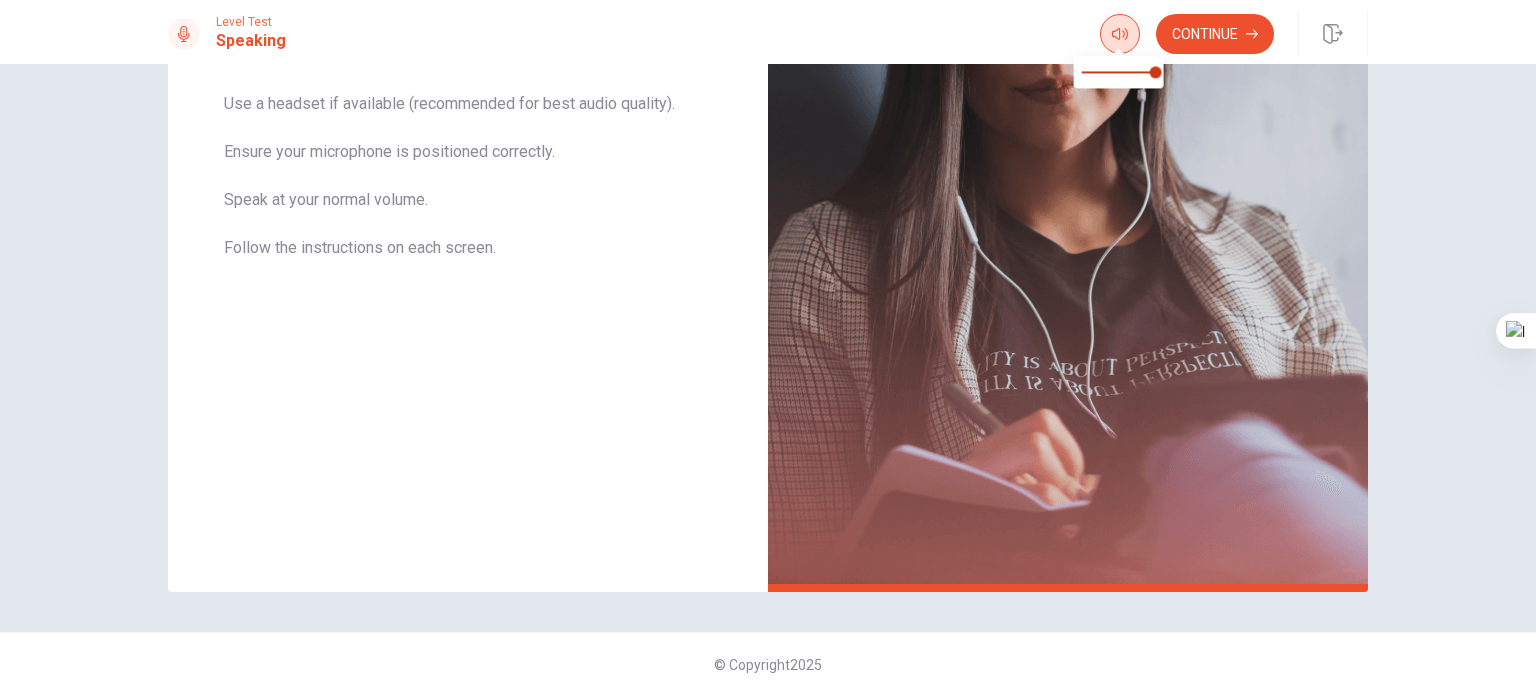 click at bounding box center (1118, 50) 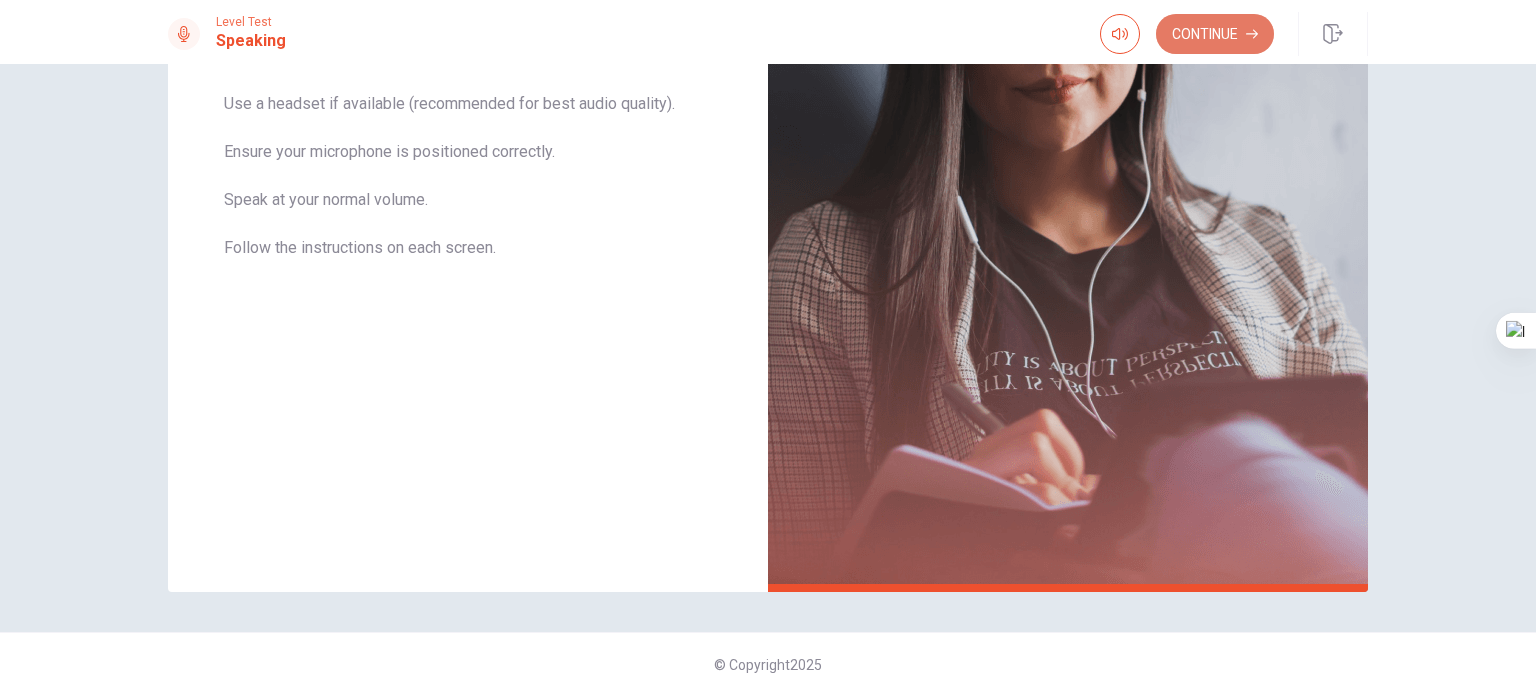 click on "Continue" at bounding box center (1215, 34) 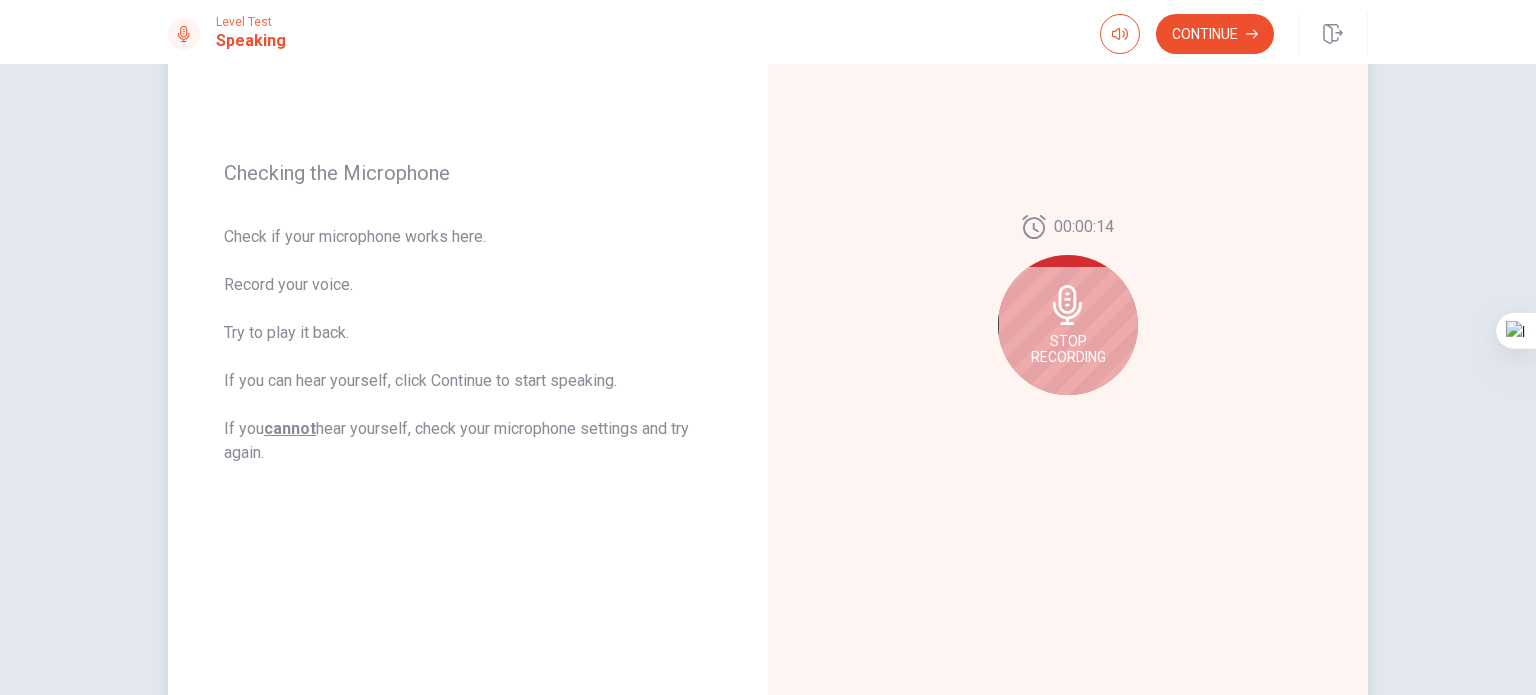 scroll, scrollTop: 223, scrollLeft: 0, axis: vertical 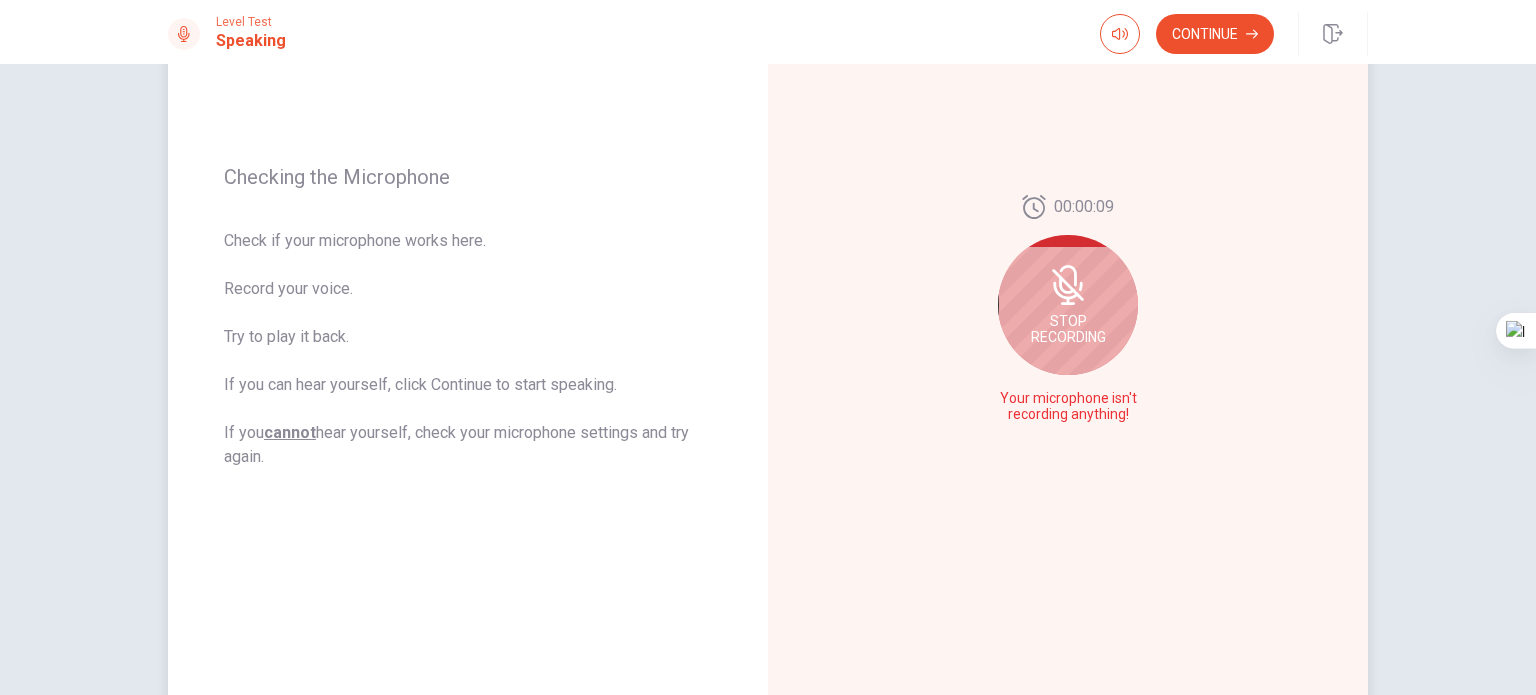 click on "Stop   Recording" at bounding box center [1068, 329] 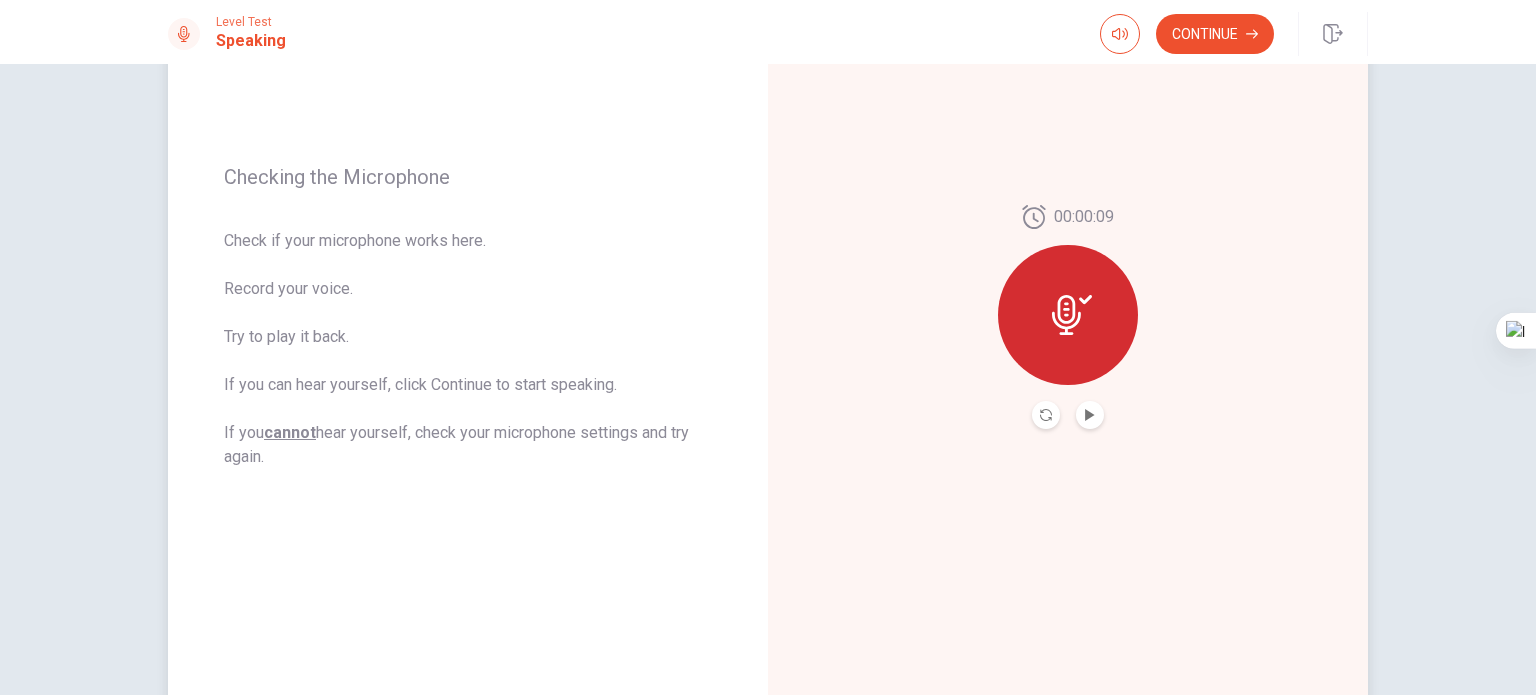 click 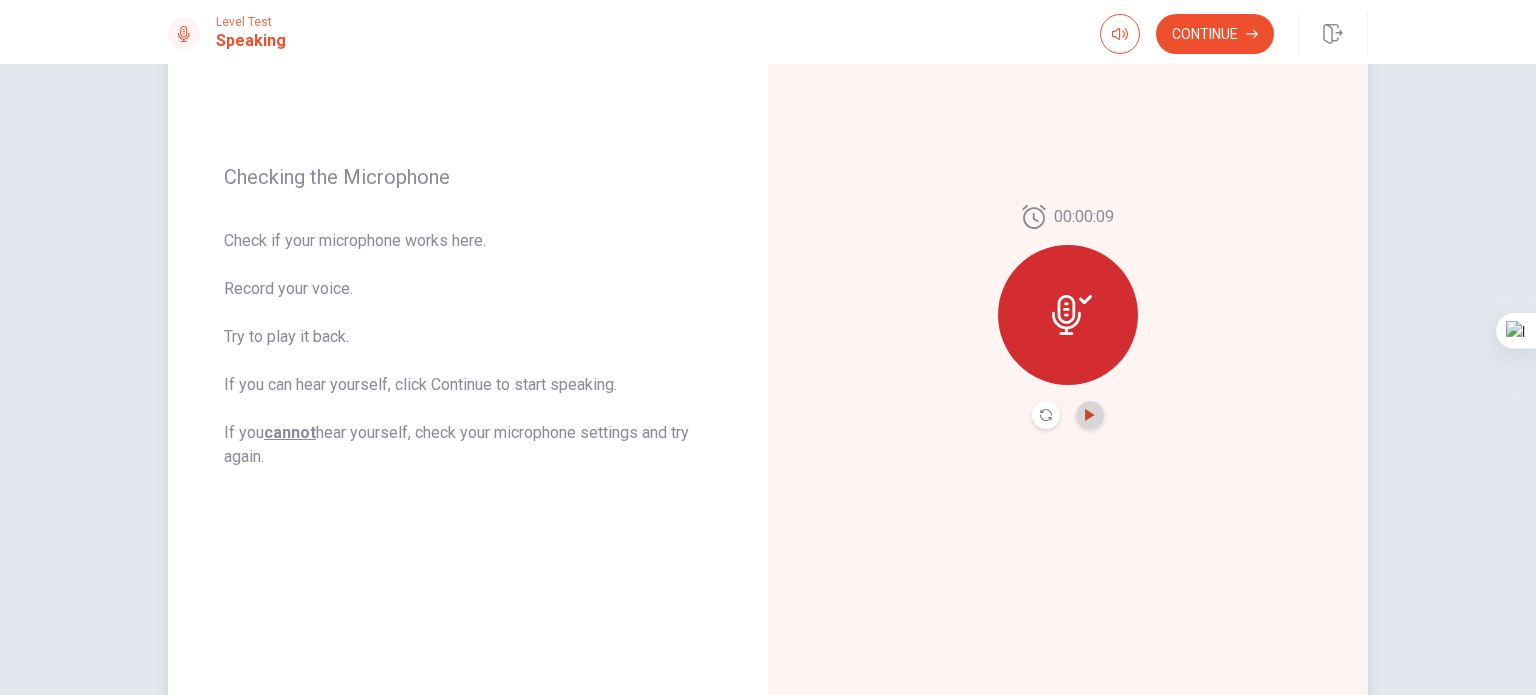 click 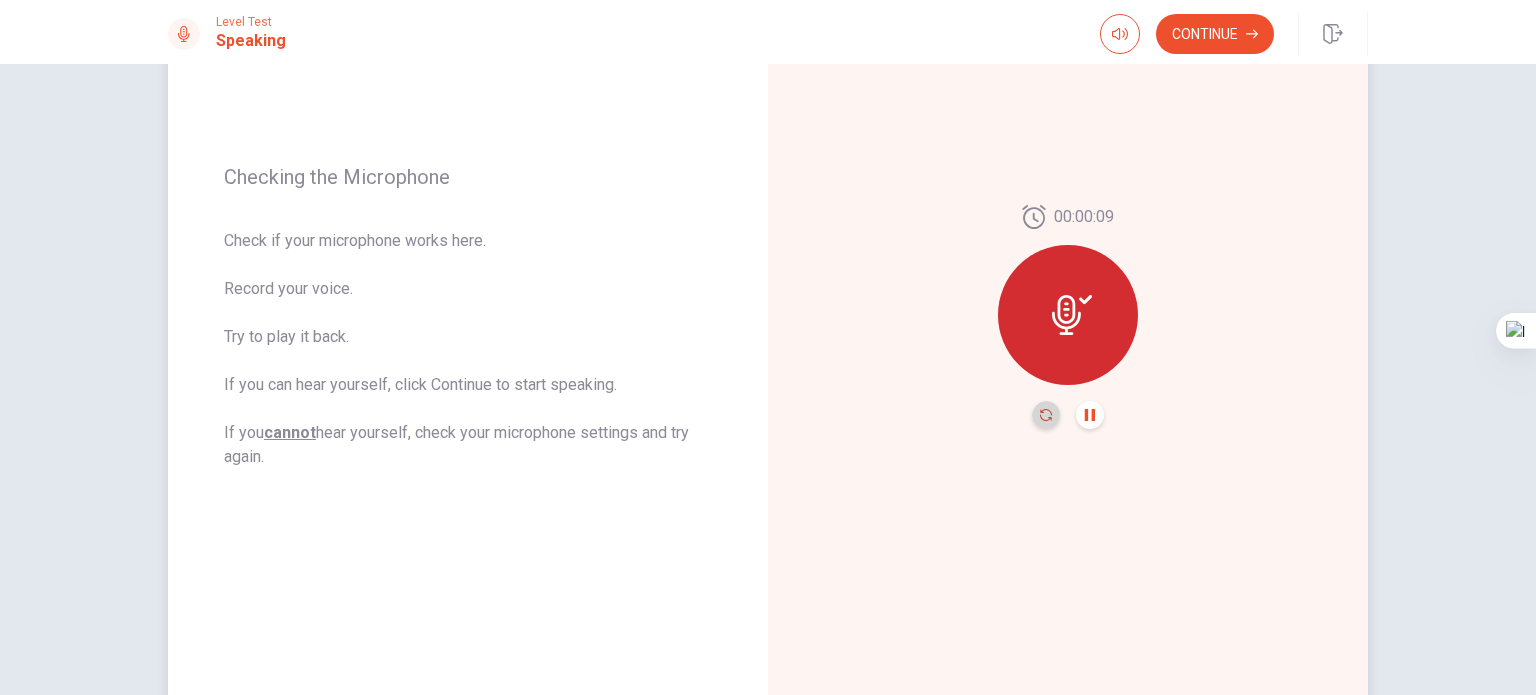 click 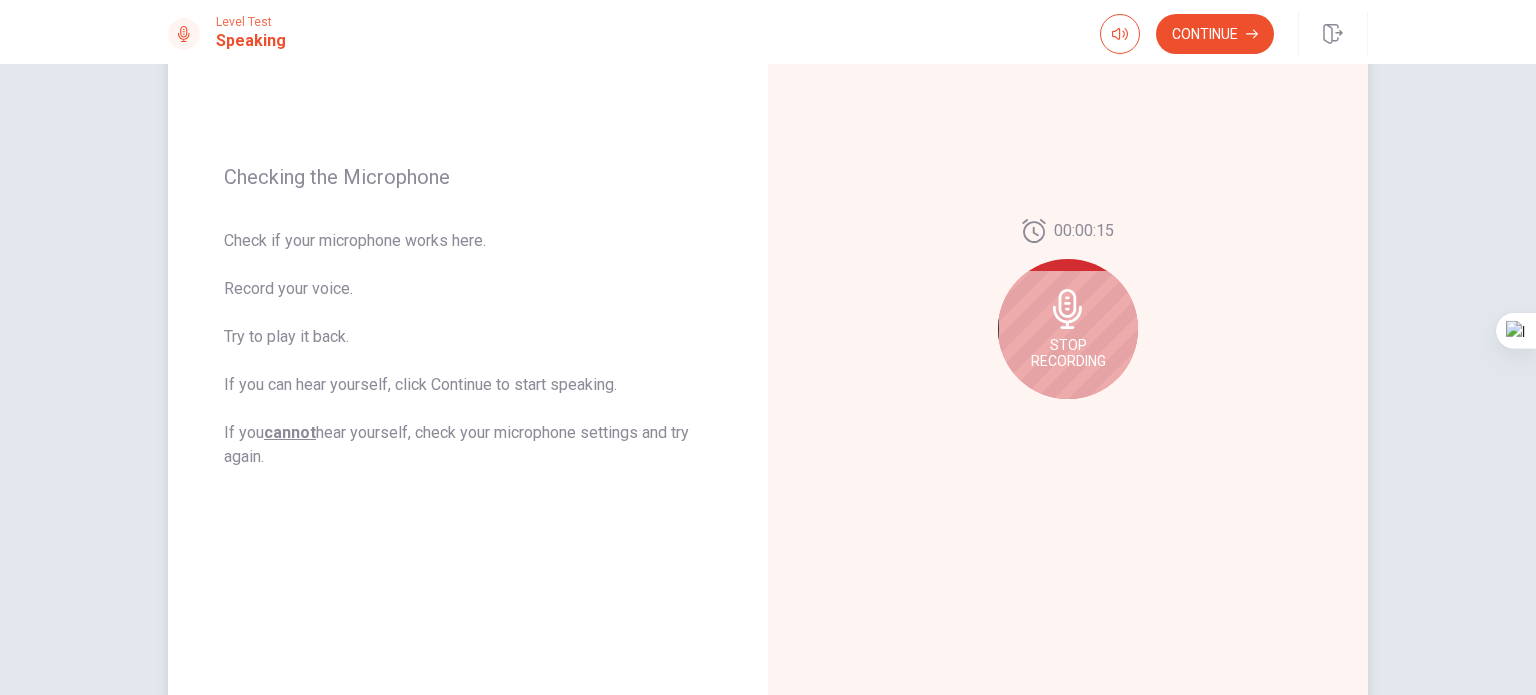 click 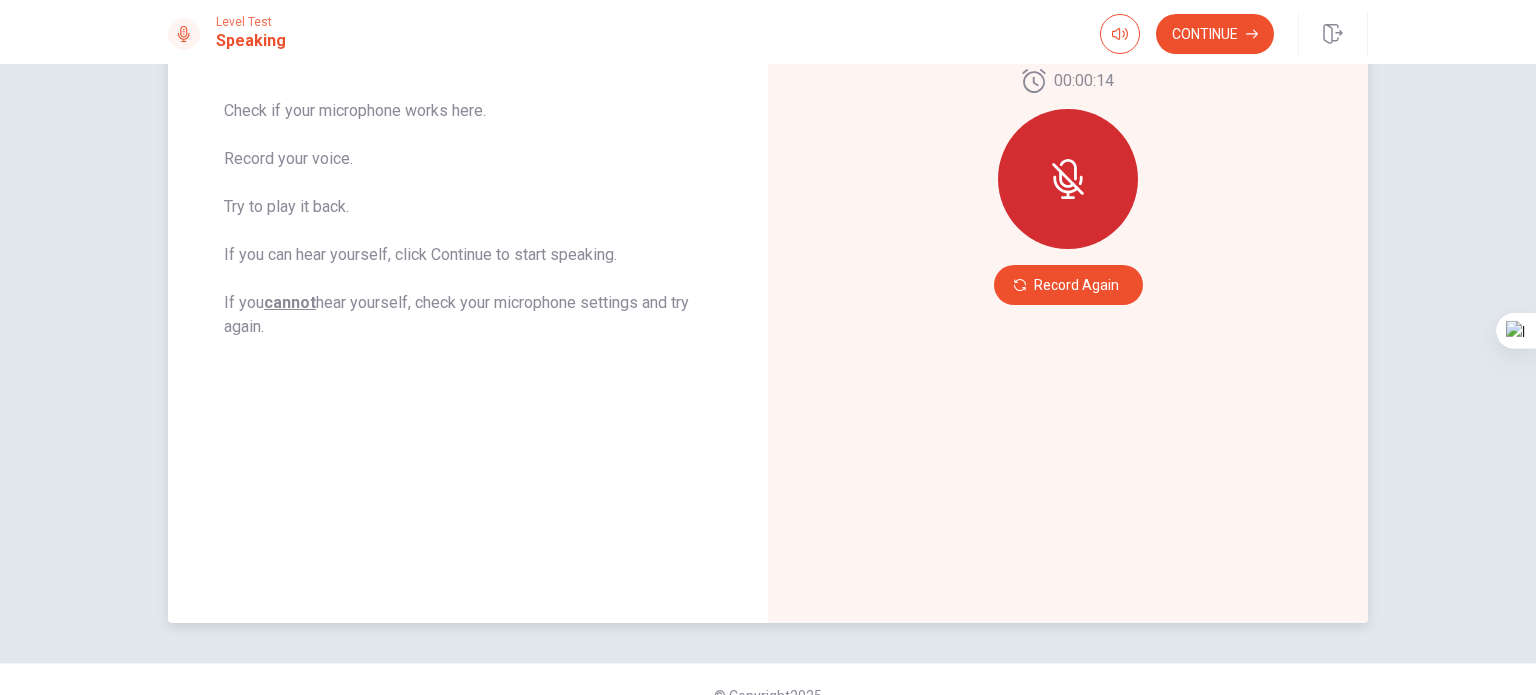 scroll, scrollTop: 355, scrollLeft: 0, axis: vertical 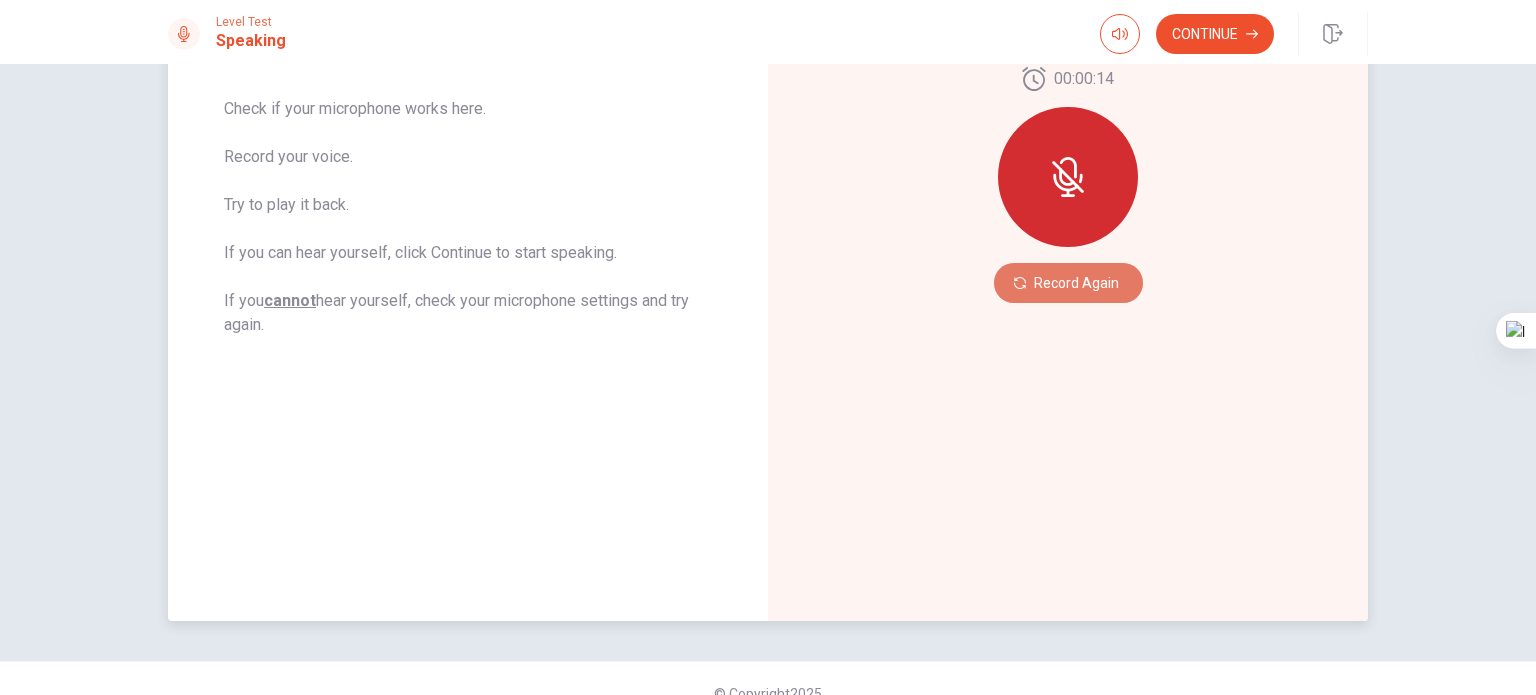 click on "Record Again" at bounding box center (1068, 283) 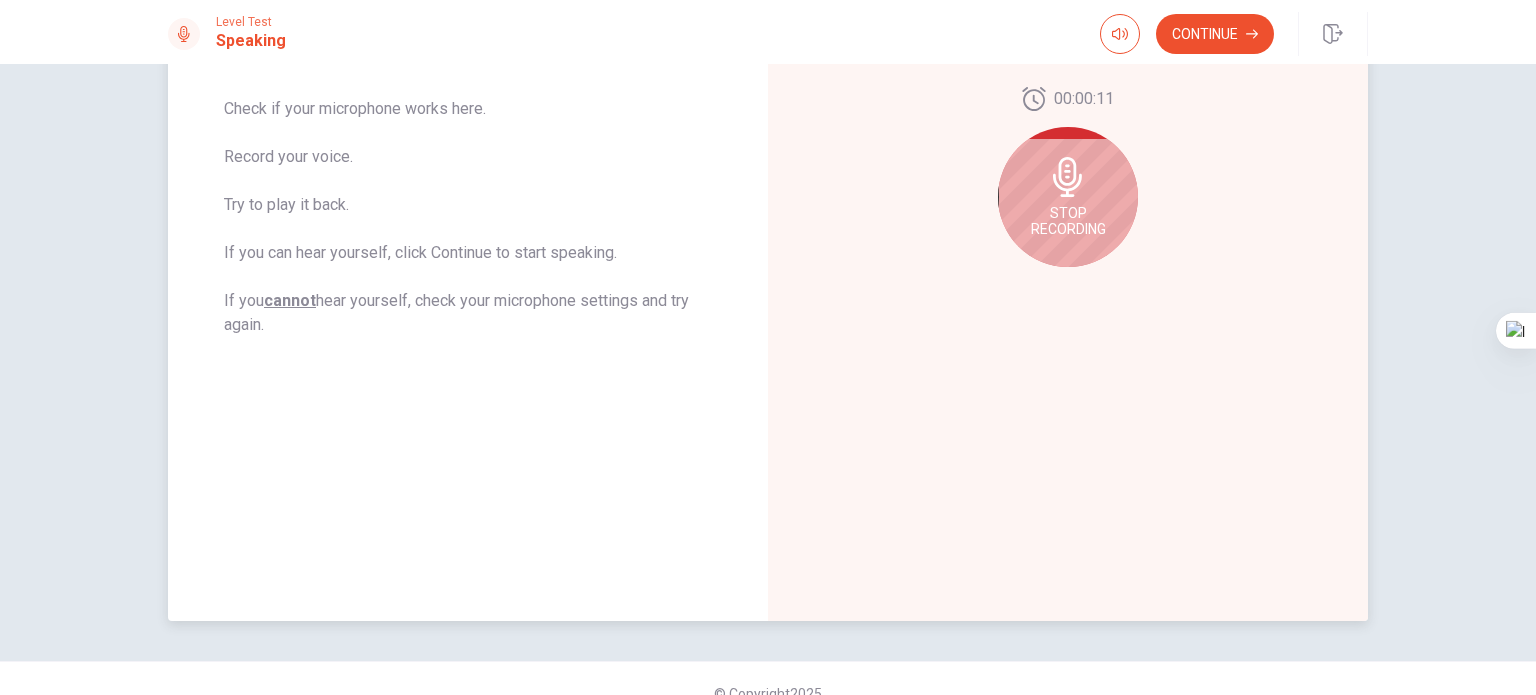 click on "Stop   Recording" at bounding box center (1068, 221) 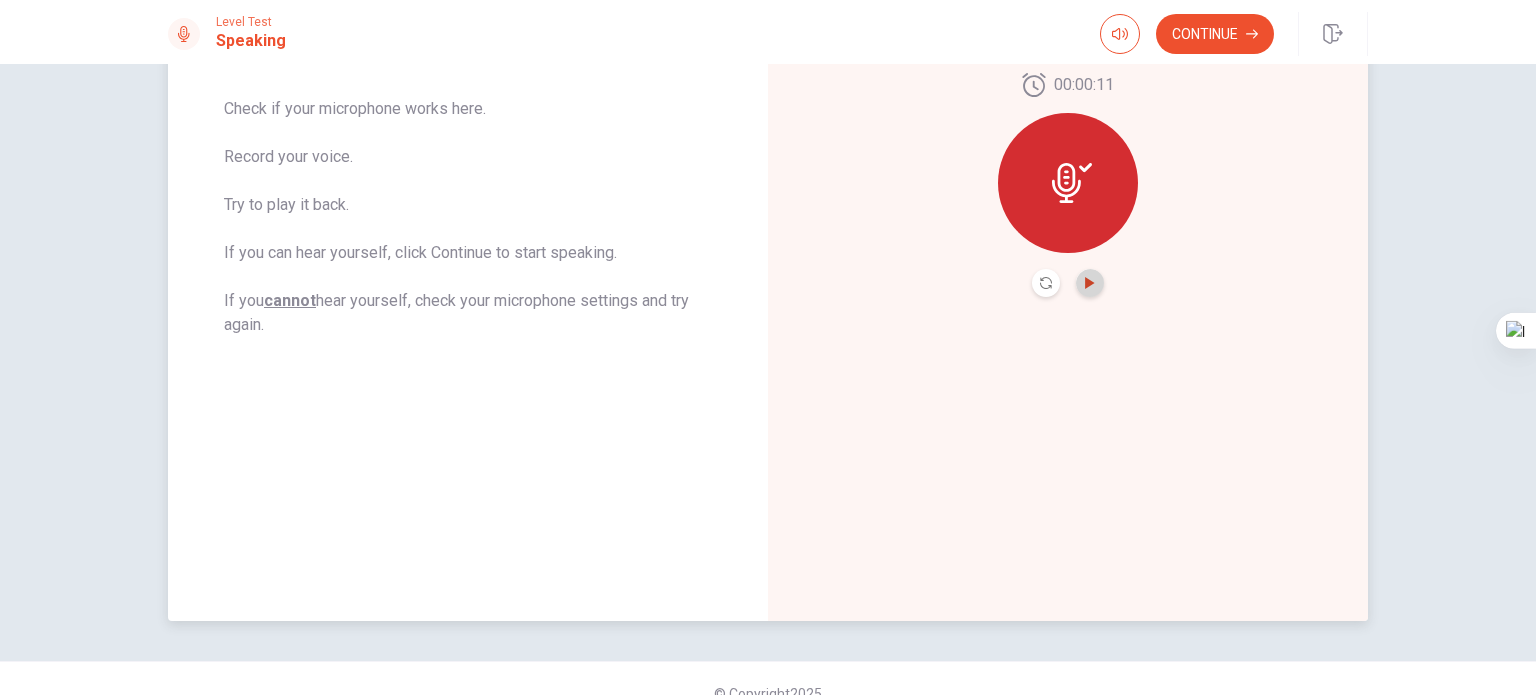 click 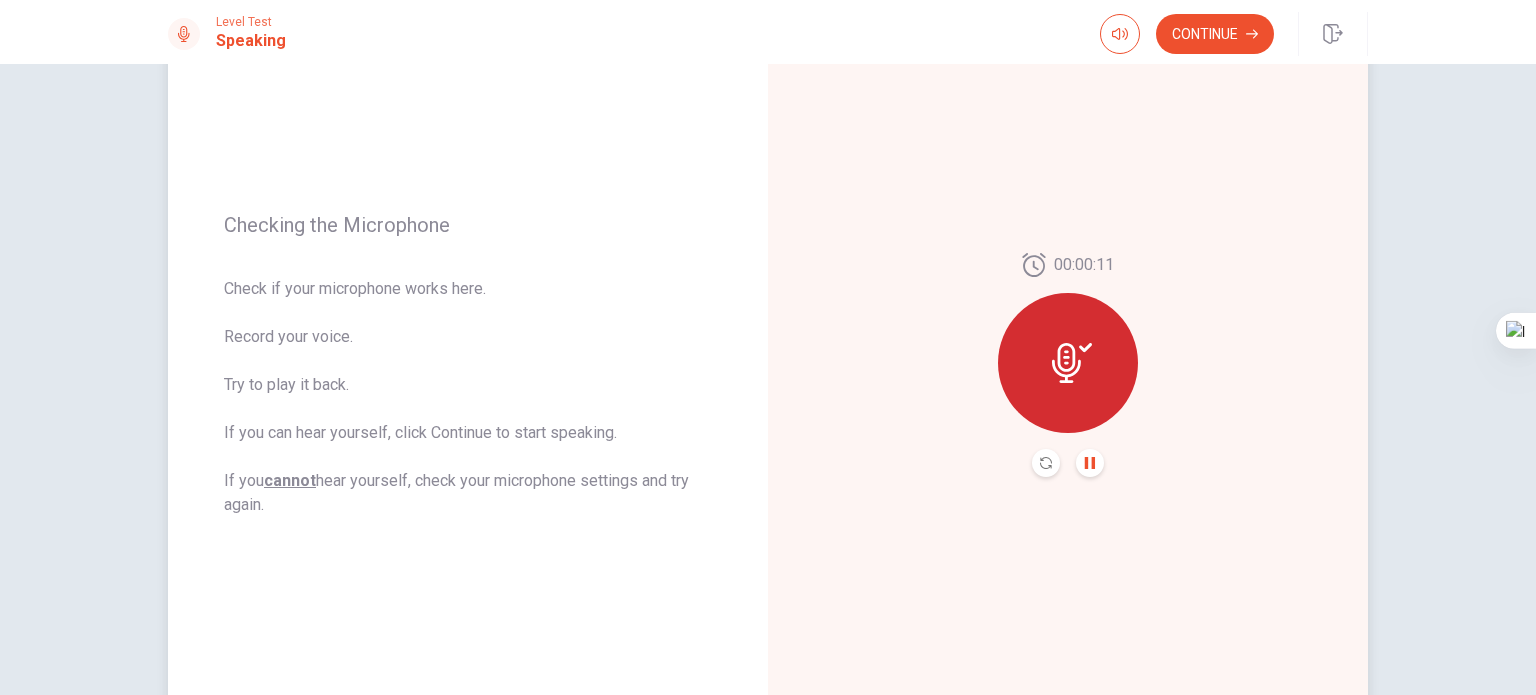 scroll, scrollTop: 168, scrollLeft: 0, axis: vertical 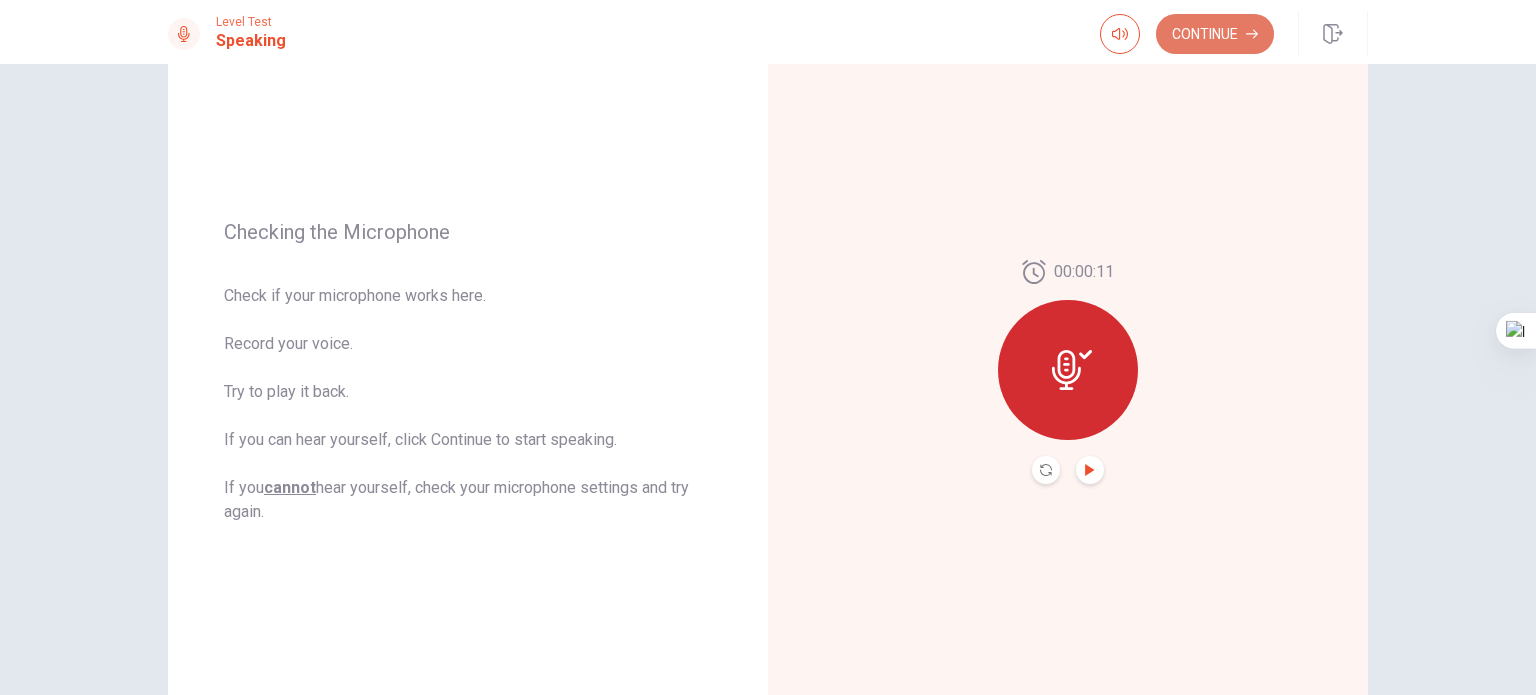 click on "Continue" at bounding box center (1215, 34) 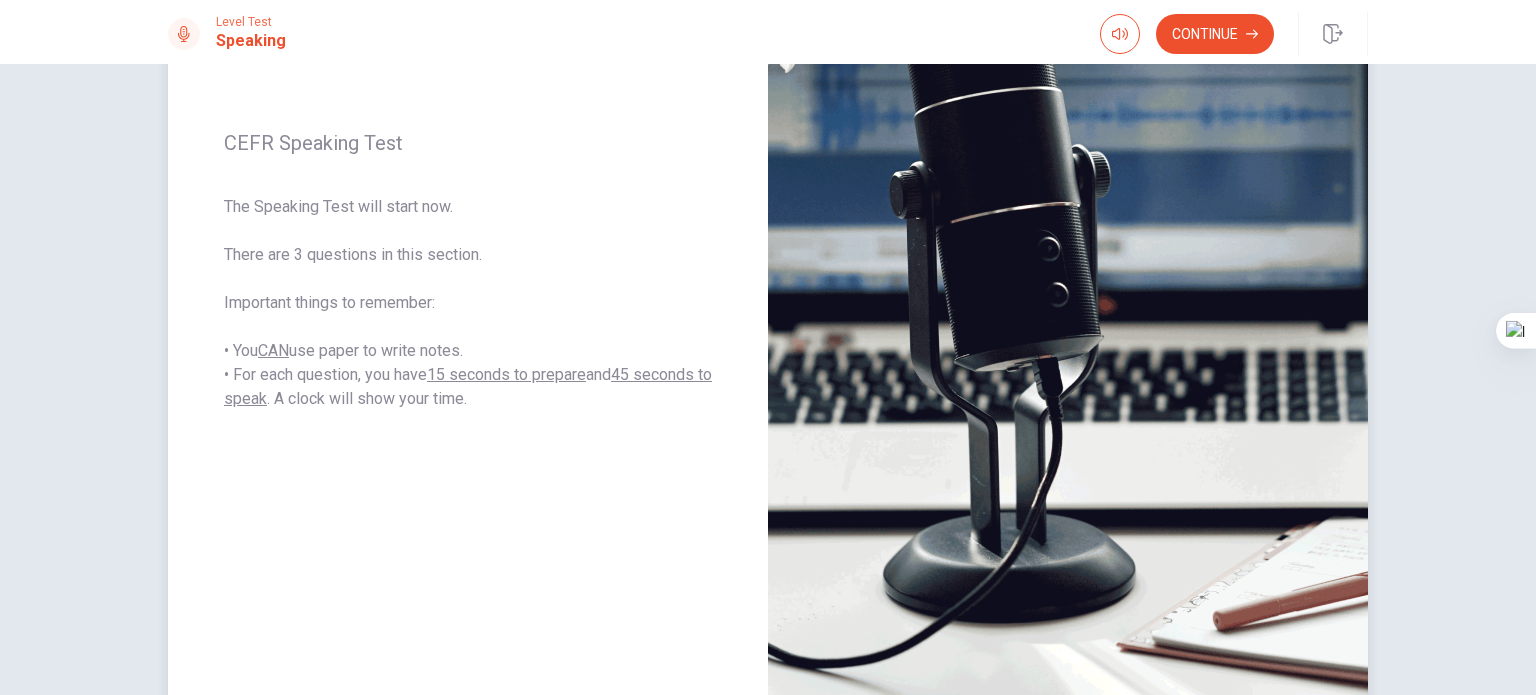 scroll, scrollTop: 272, scrollLeft: 0, axis: vertical 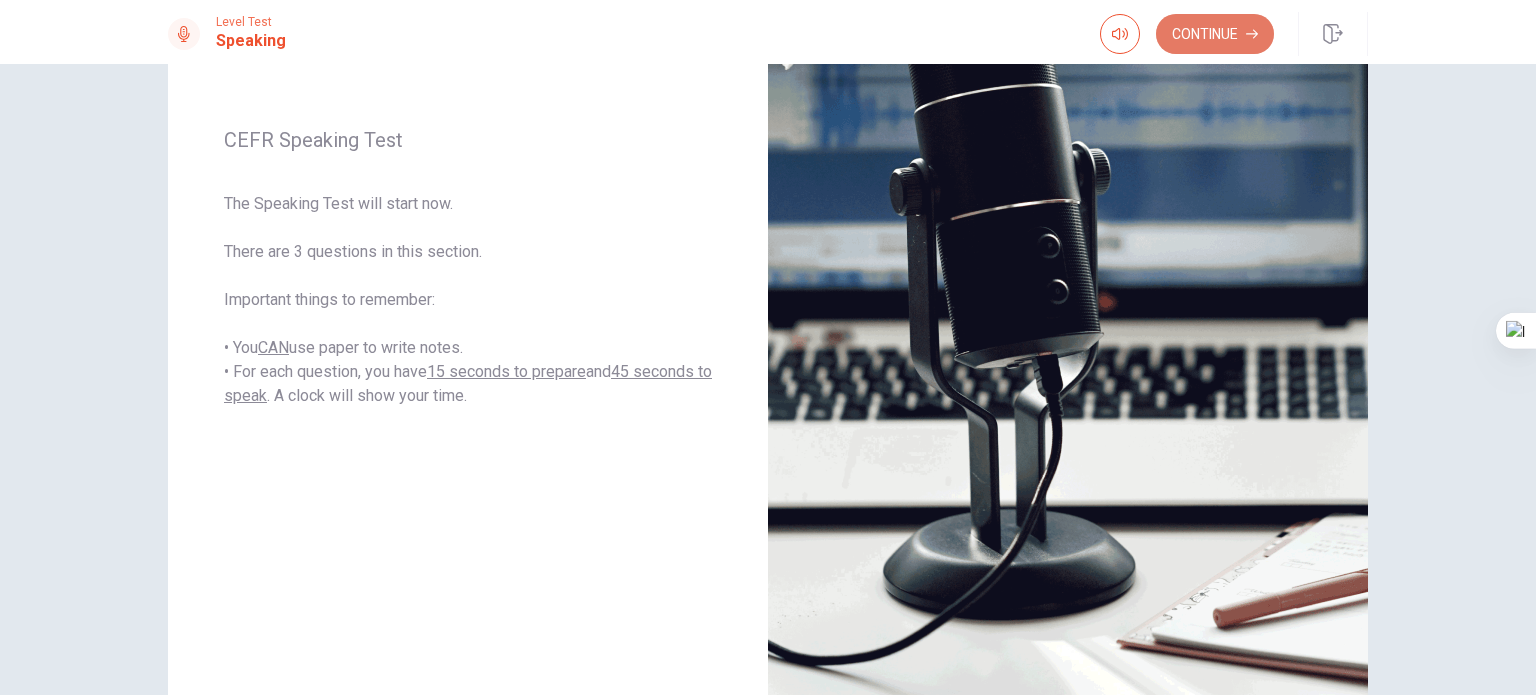 click on "Continue" at bounding box center [1215, 34] 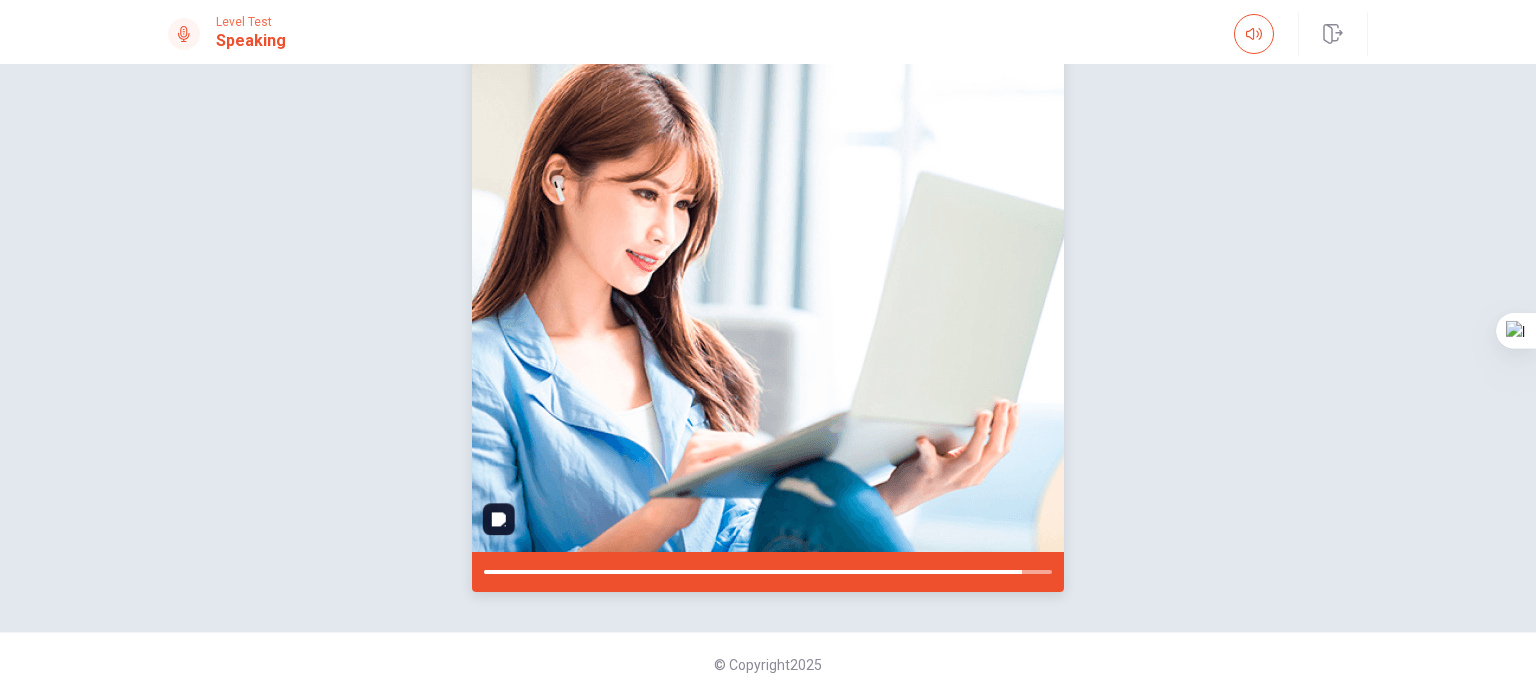 scroll, scrollTop: 272, scrollLeft: 0, axis: vertical 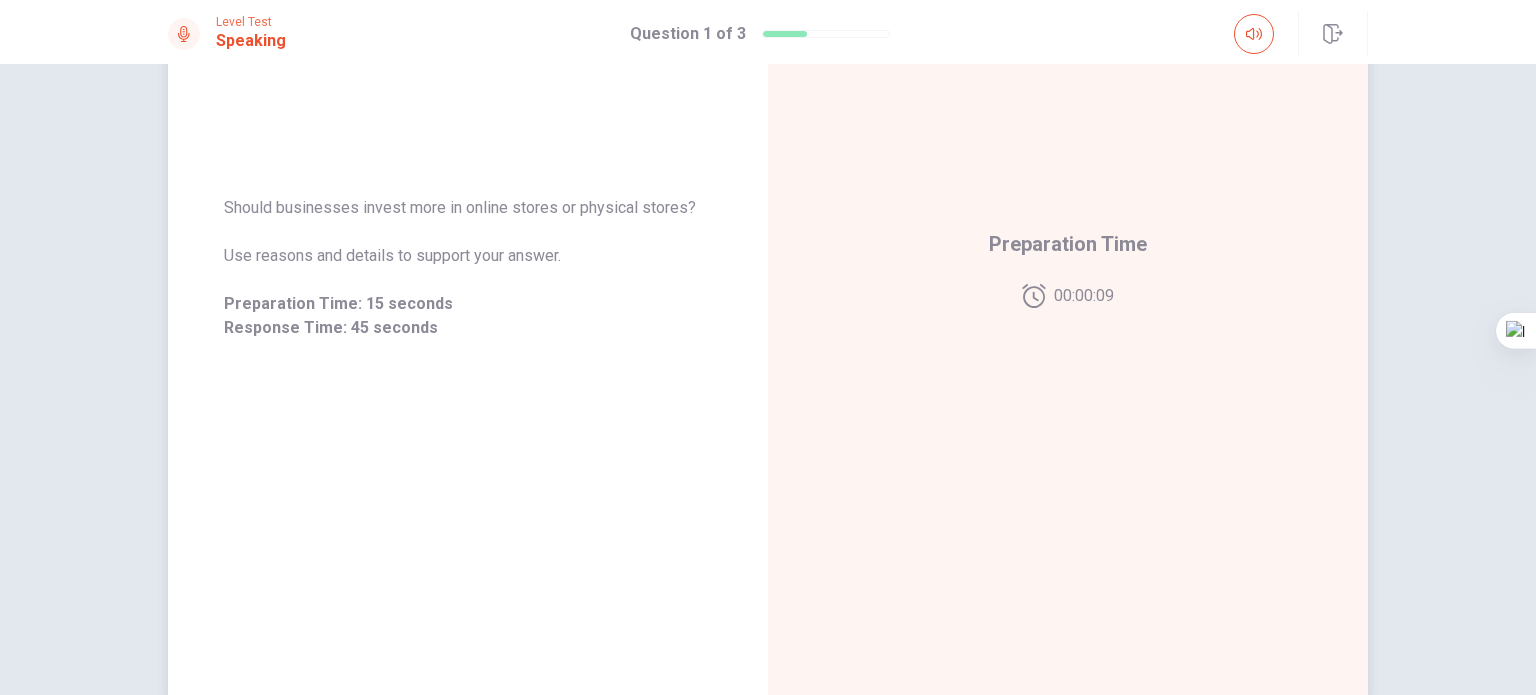 drag, startPoint x: 580, startPoint y: 208, endPoint x: 636, endPoint y: 208, distance: 56 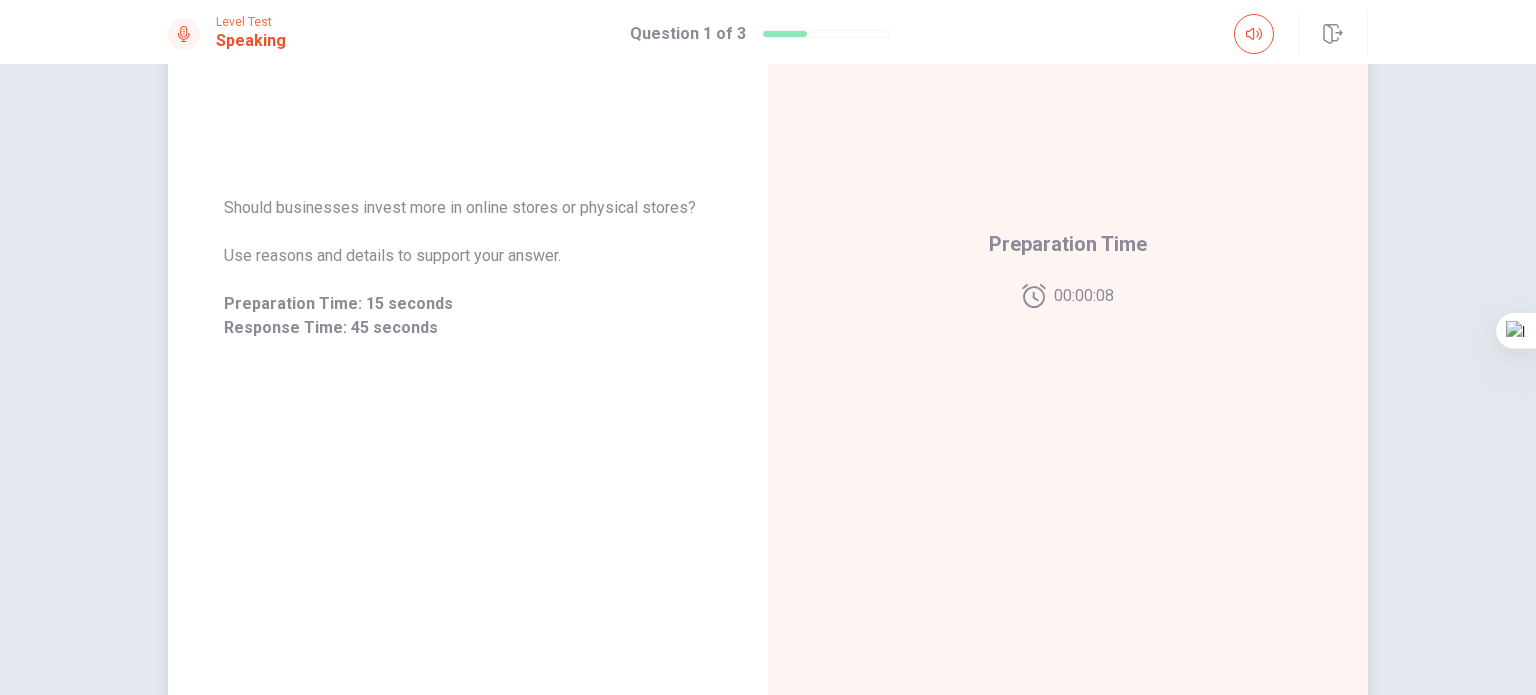 drag, startPoint x: 636, startPoint y: 208, endPoint x: 581, endPoint y: 203, distance: 55.226807 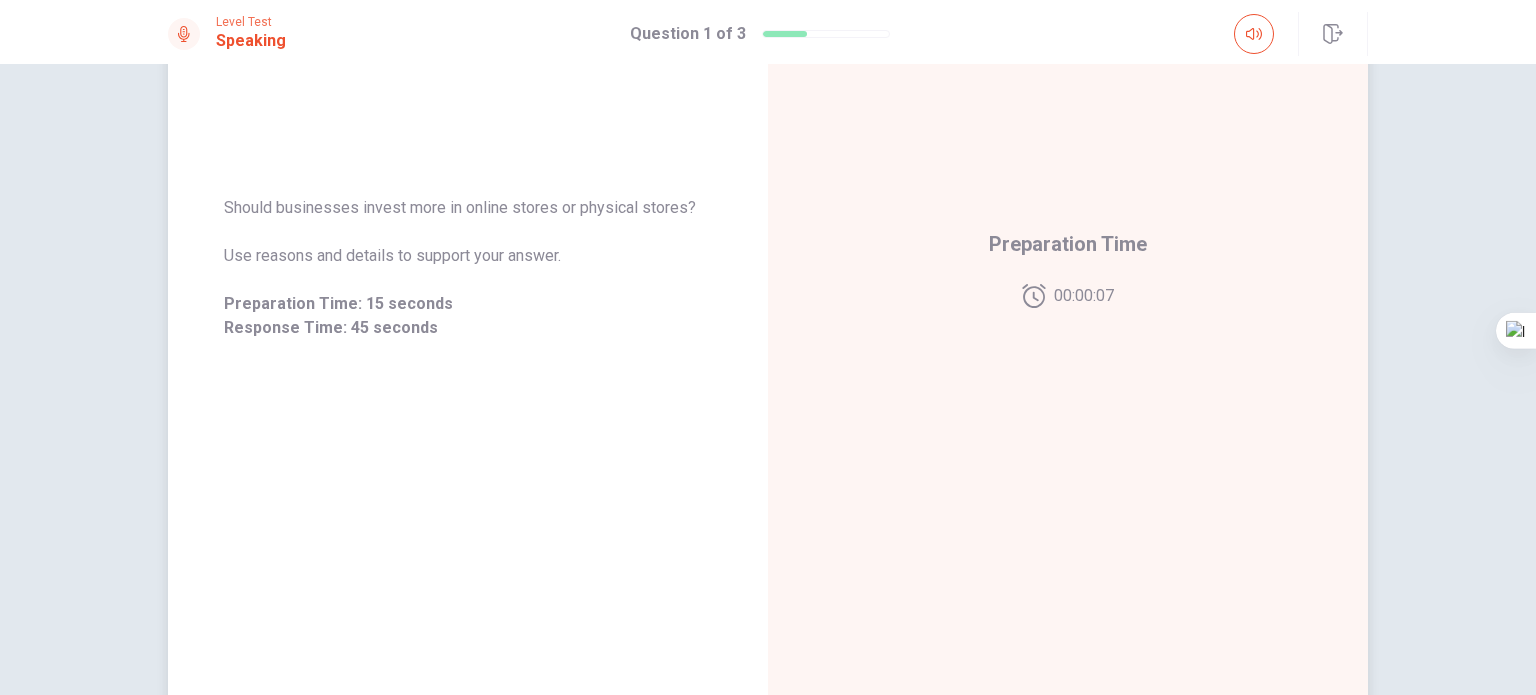 drag, startPoint x: 581, startPoint y: 203, endPoint x: 693, endPoint y: 210, distance: 112.21854 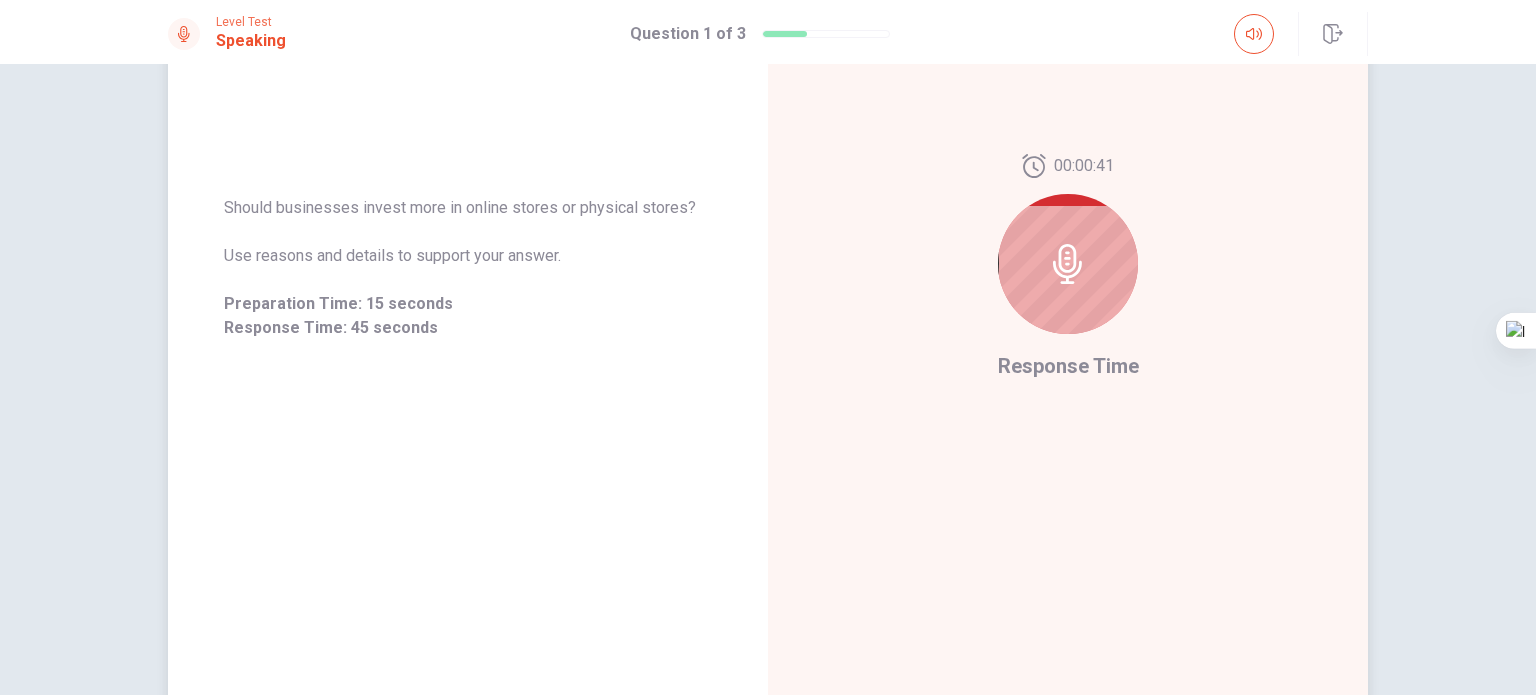 drag, startPoint x: 584, startPoint y: 208, endPoint x: 640, endPoint y: 220, distance: 57.271286 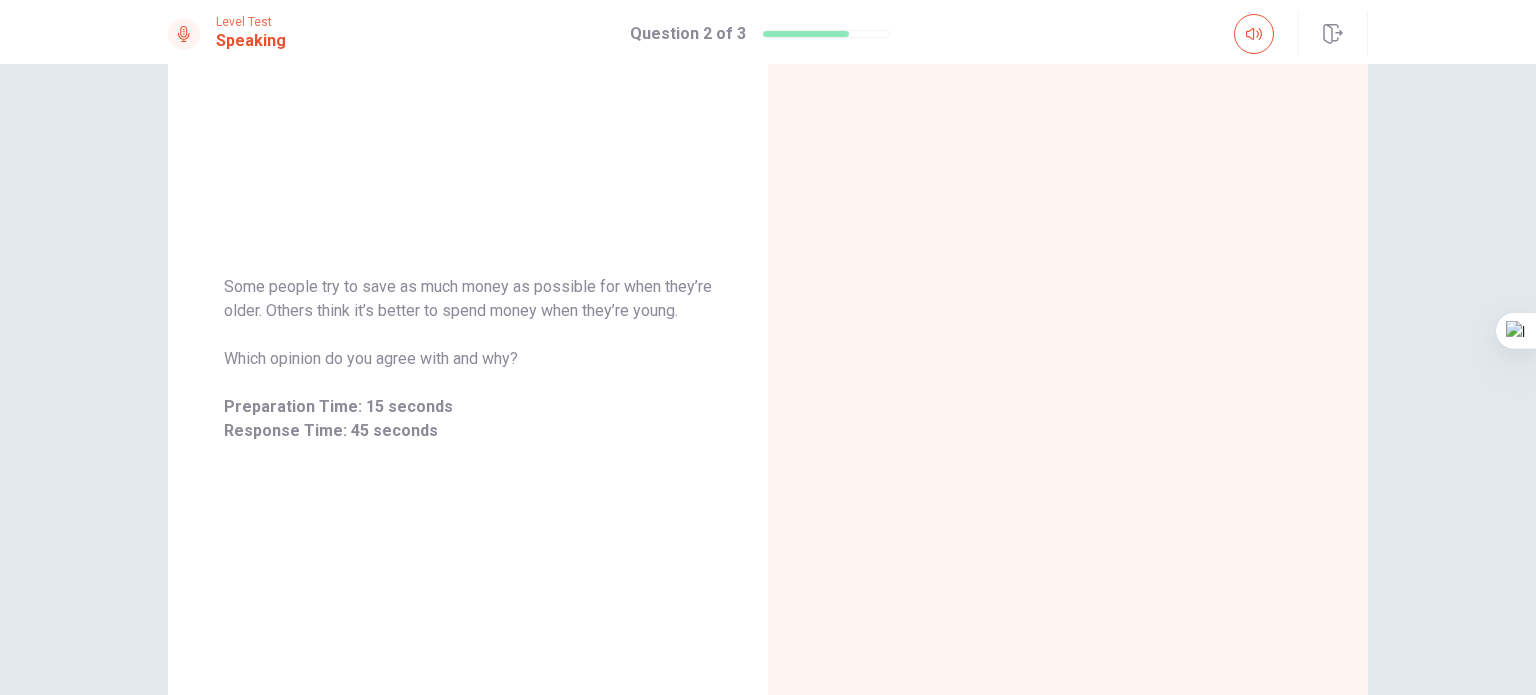 scroll, scrollTop: 272, scrollLeft: 0, axis: vertical 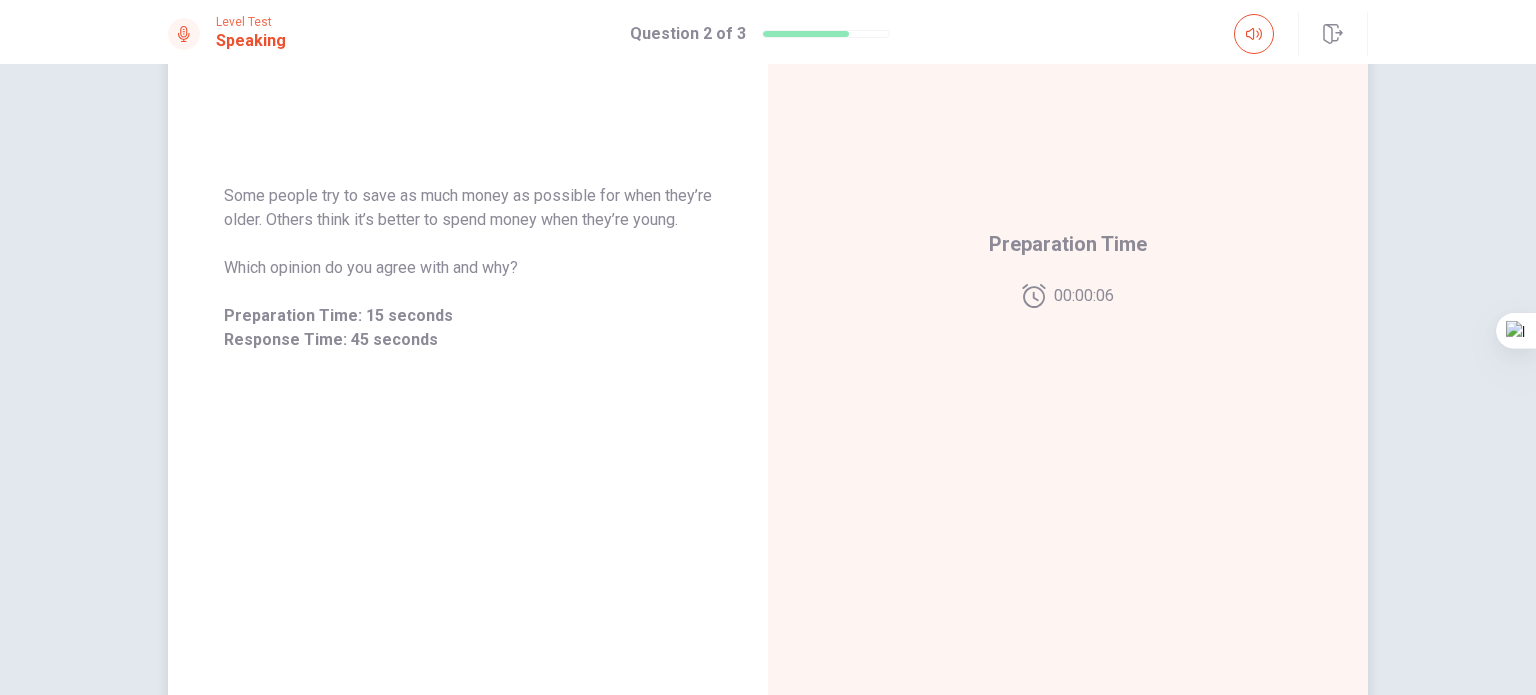 drag, startPoint x: 263, startPoint y: 231, endPoint x: 356, endPoint y: 175, distance: 108.55874 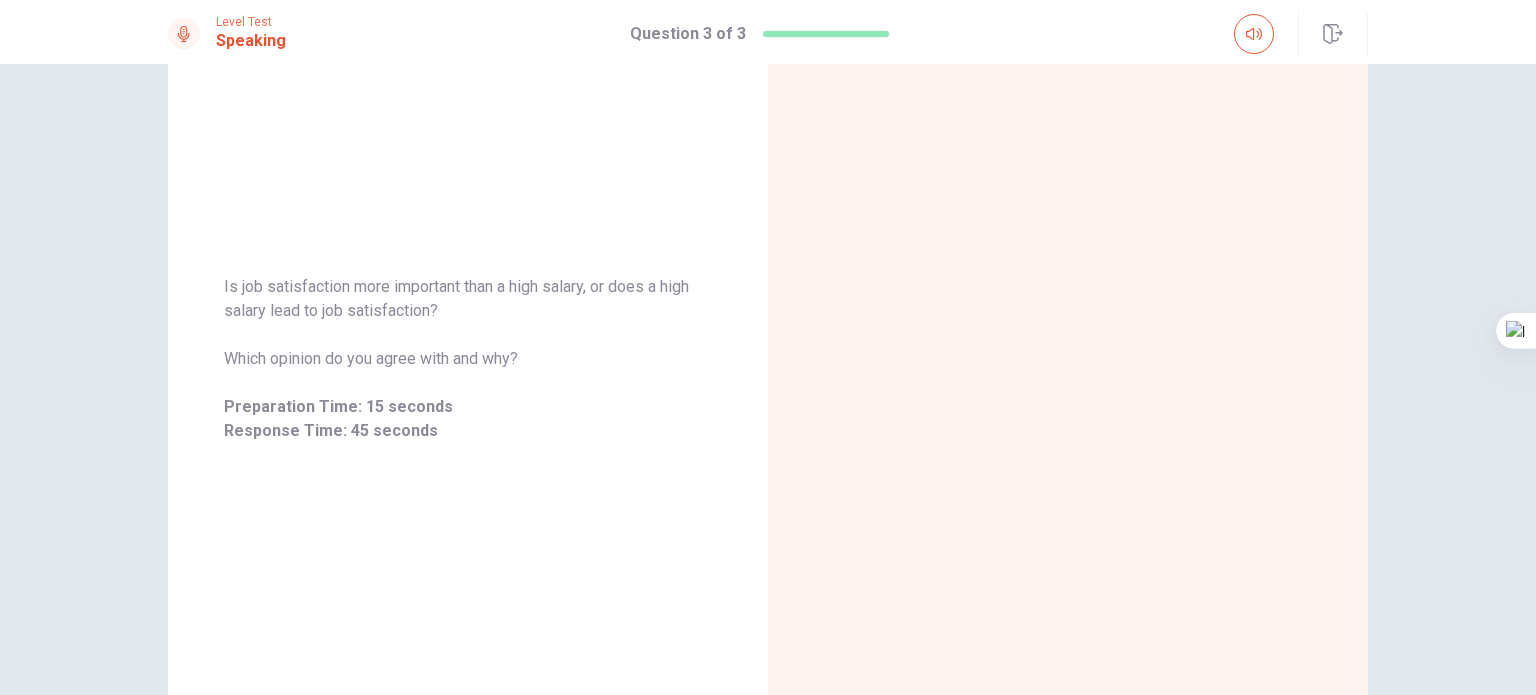scroll, scrollTop: 272, scrollLeft: 0, axis: vertical 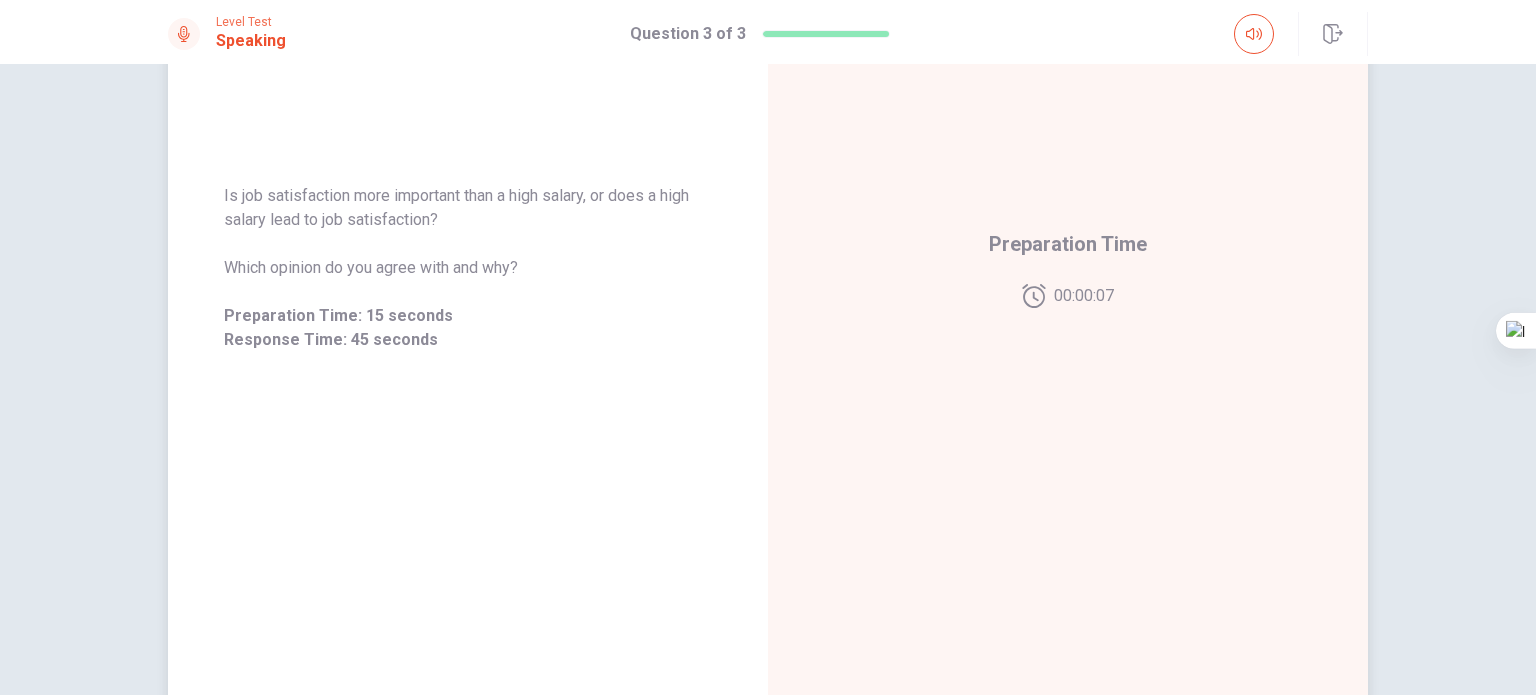 drag, startPoint x: 265, startPoint y: 191, endPoint x: 444, endPoint y: 454, distance: 318.1352 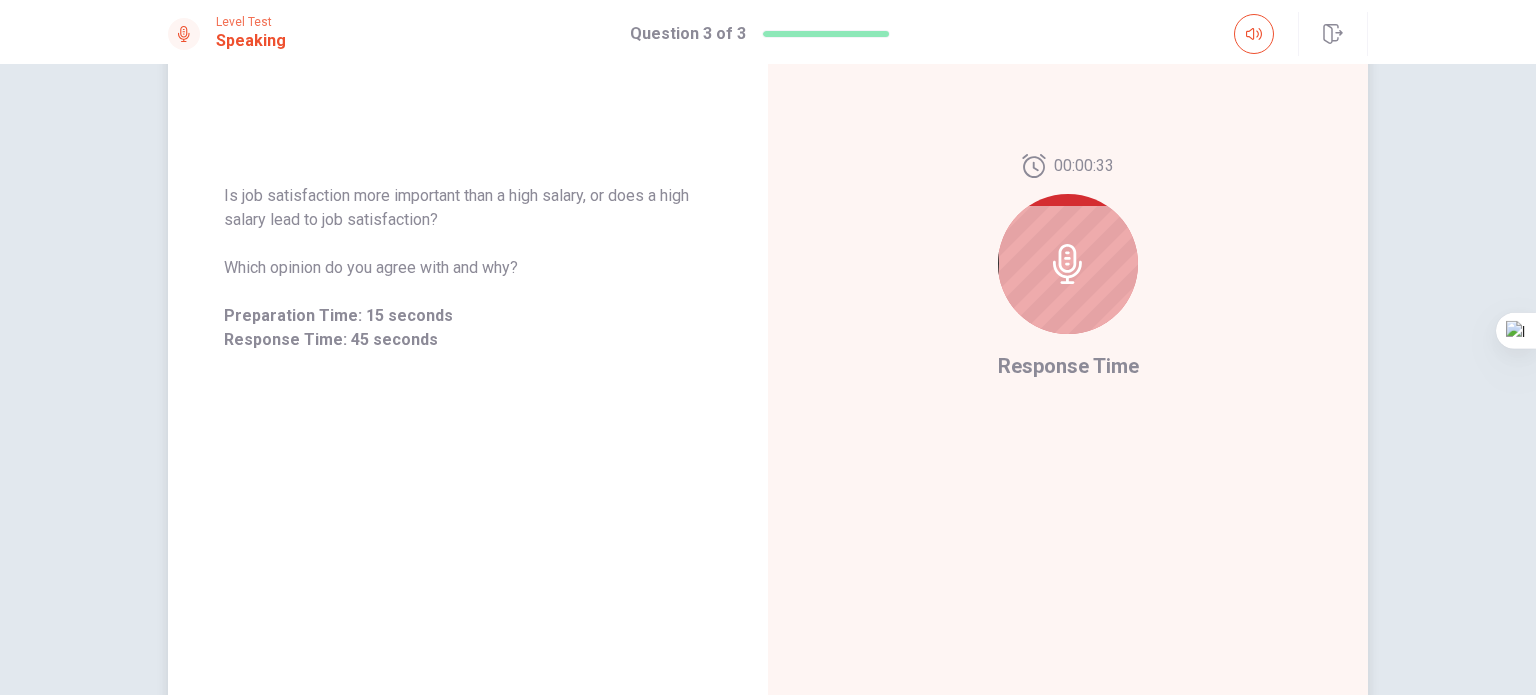 click at bounding box center (1068, 264) 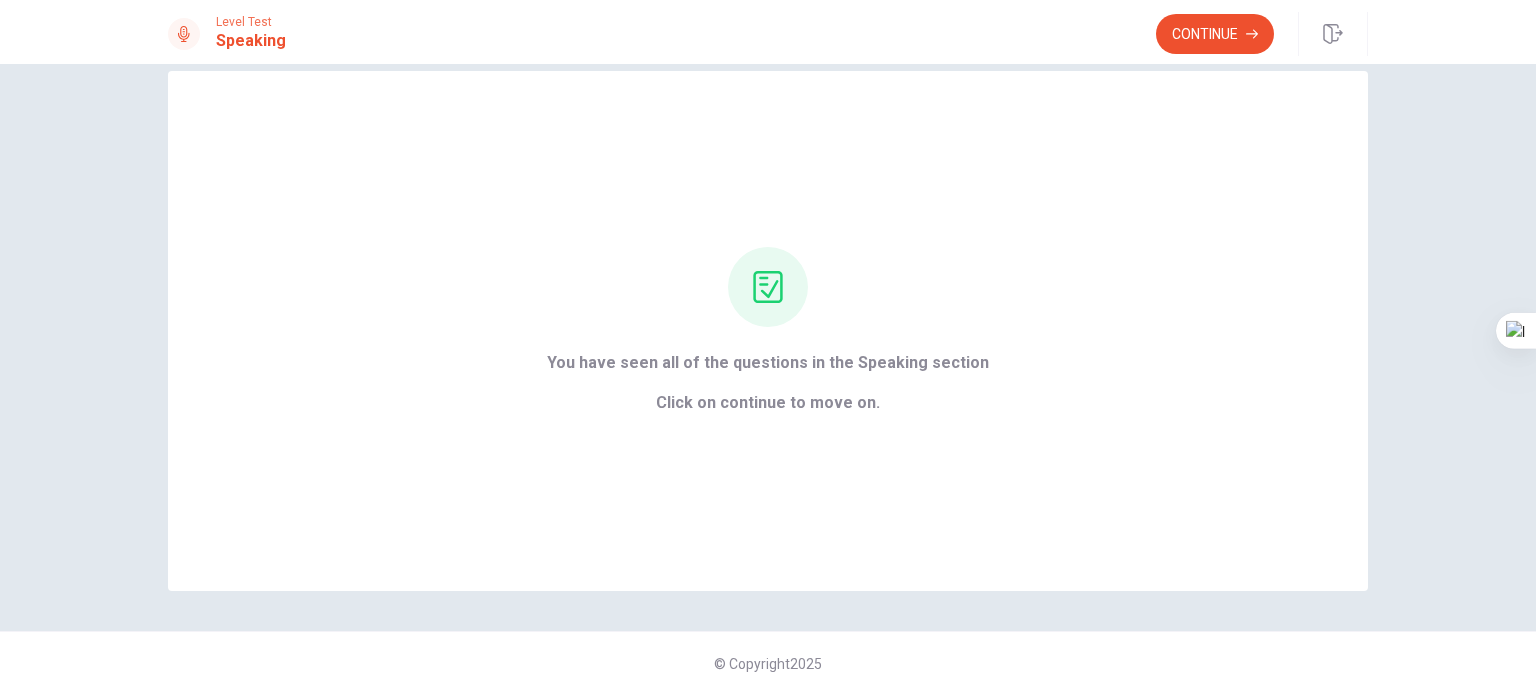 scroll, scrollTop: 32, scrollLeft: 0, axis: vertical 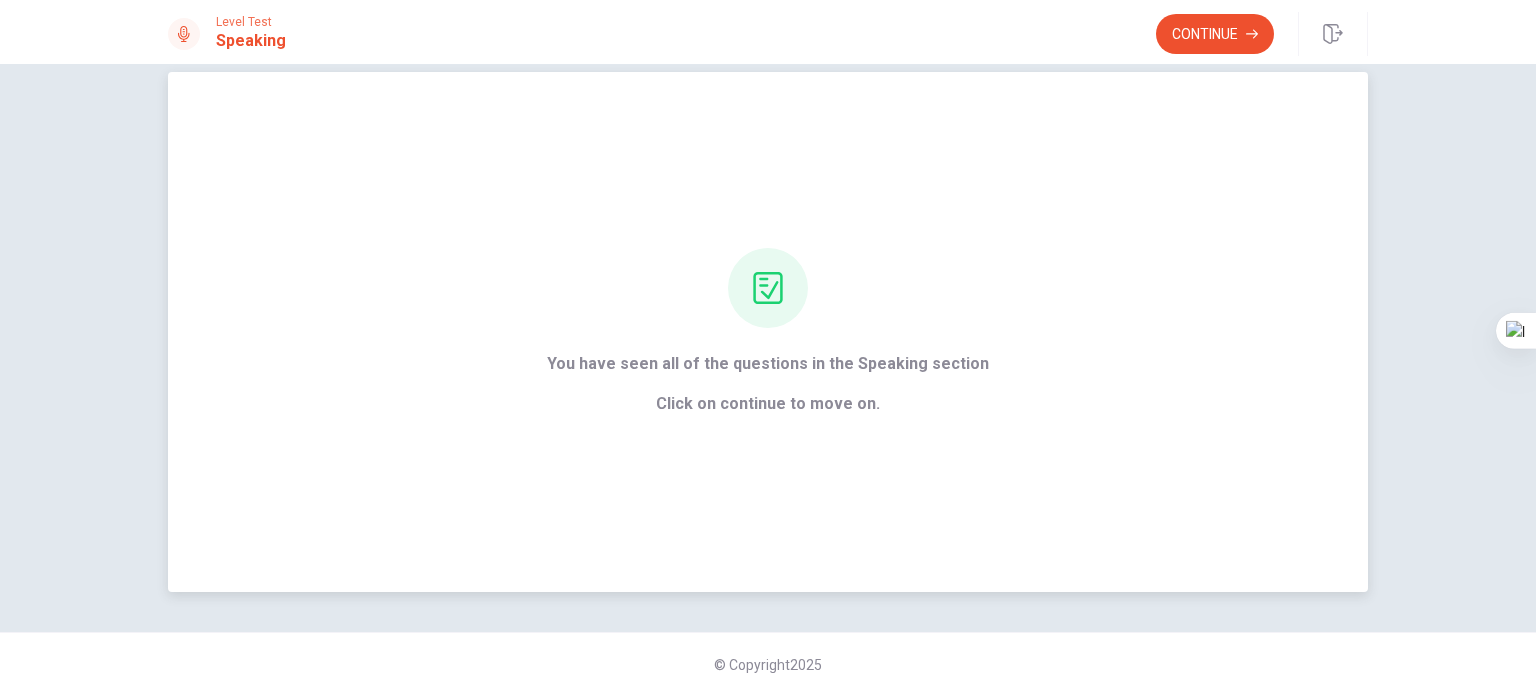 click on "You have seen all of the questions in the Speaking section Click on continue to move on." at bounding box center [768, 332] 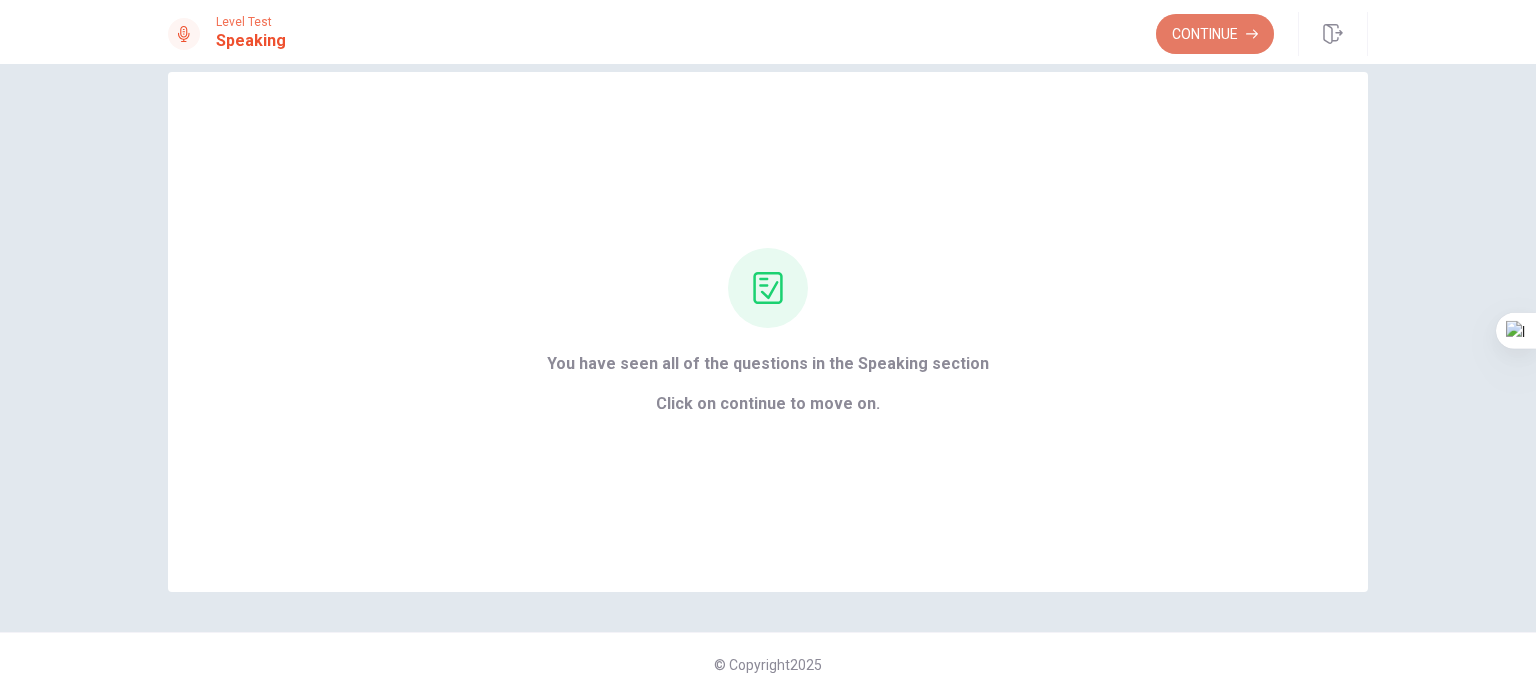 click on "Continue" at bounding box center [1215, 34] 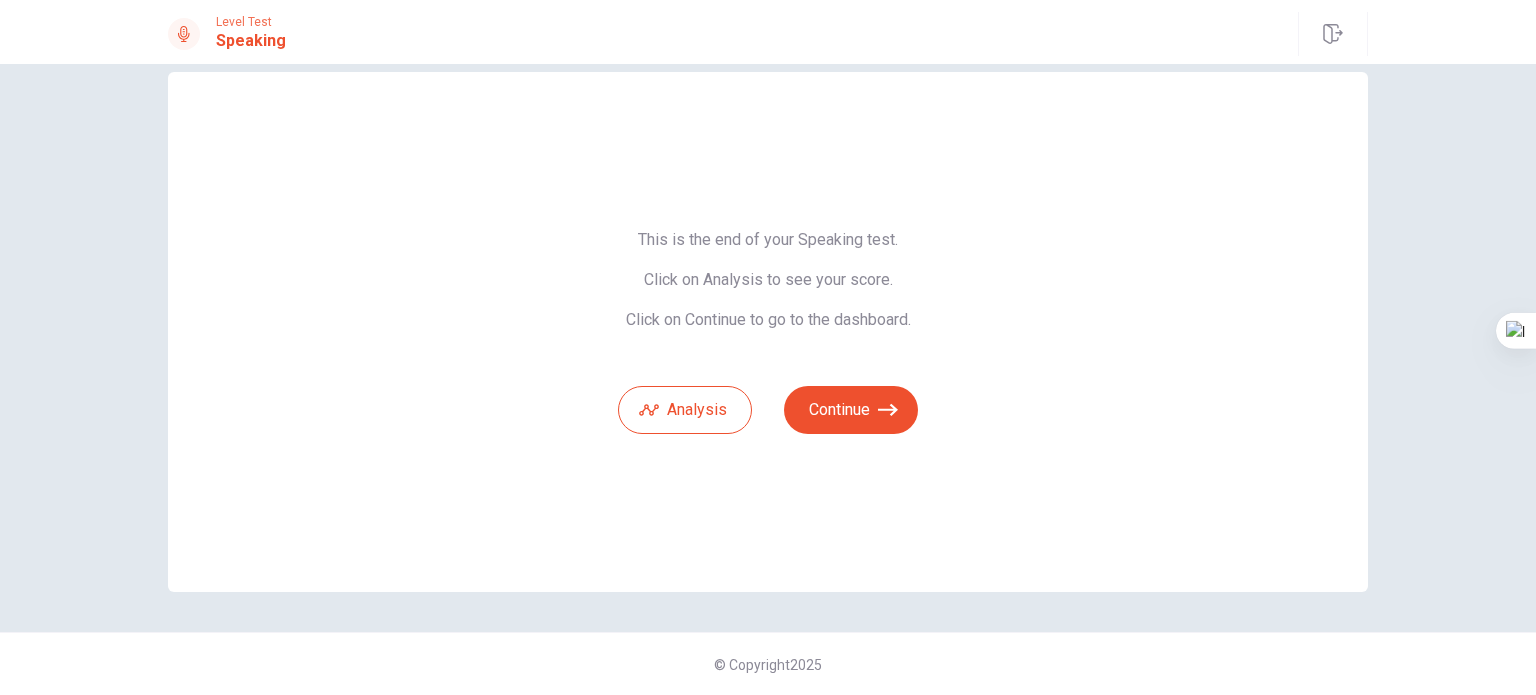 drag, startPoint x: 632, startPoint y: 232, endPoint x: 854, endPoint y: 286, distance: 228.47319 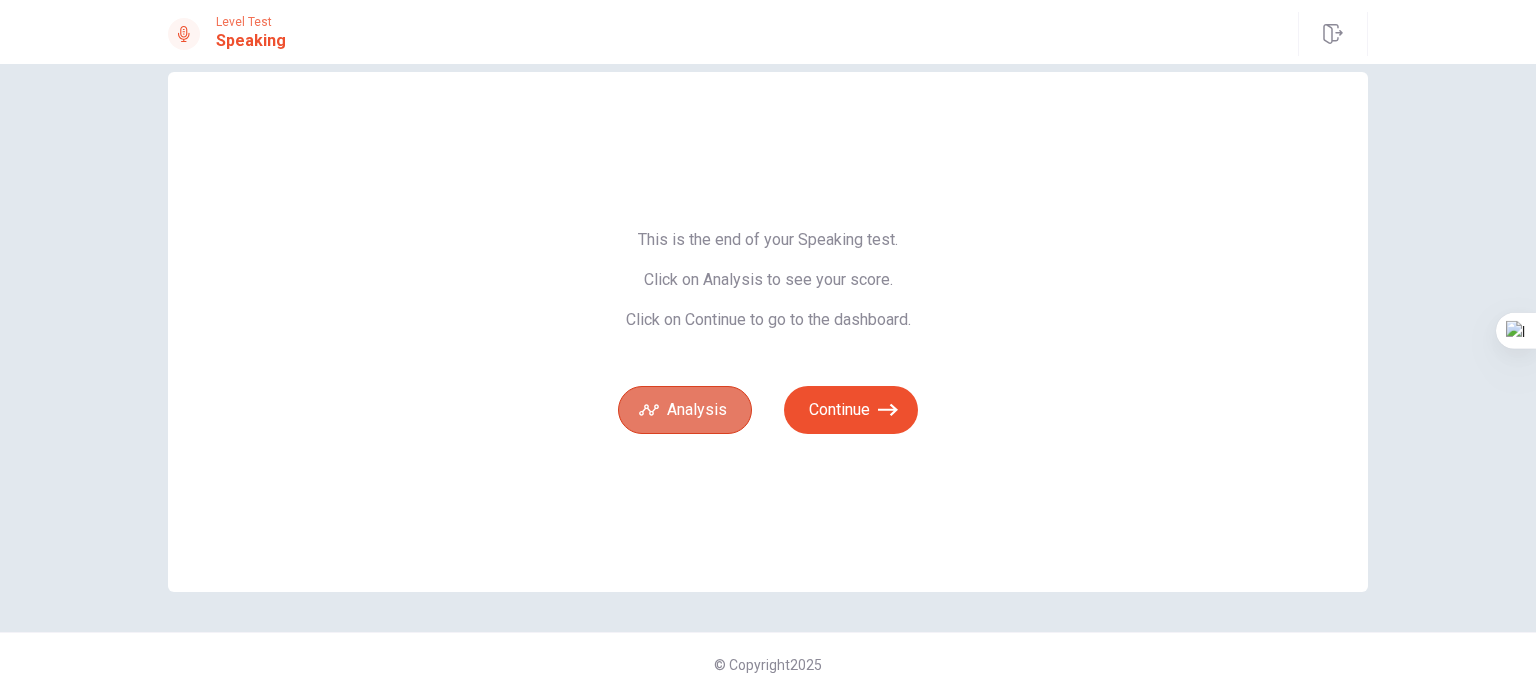 click on "Analysis" at bounding box center [685, 410] 